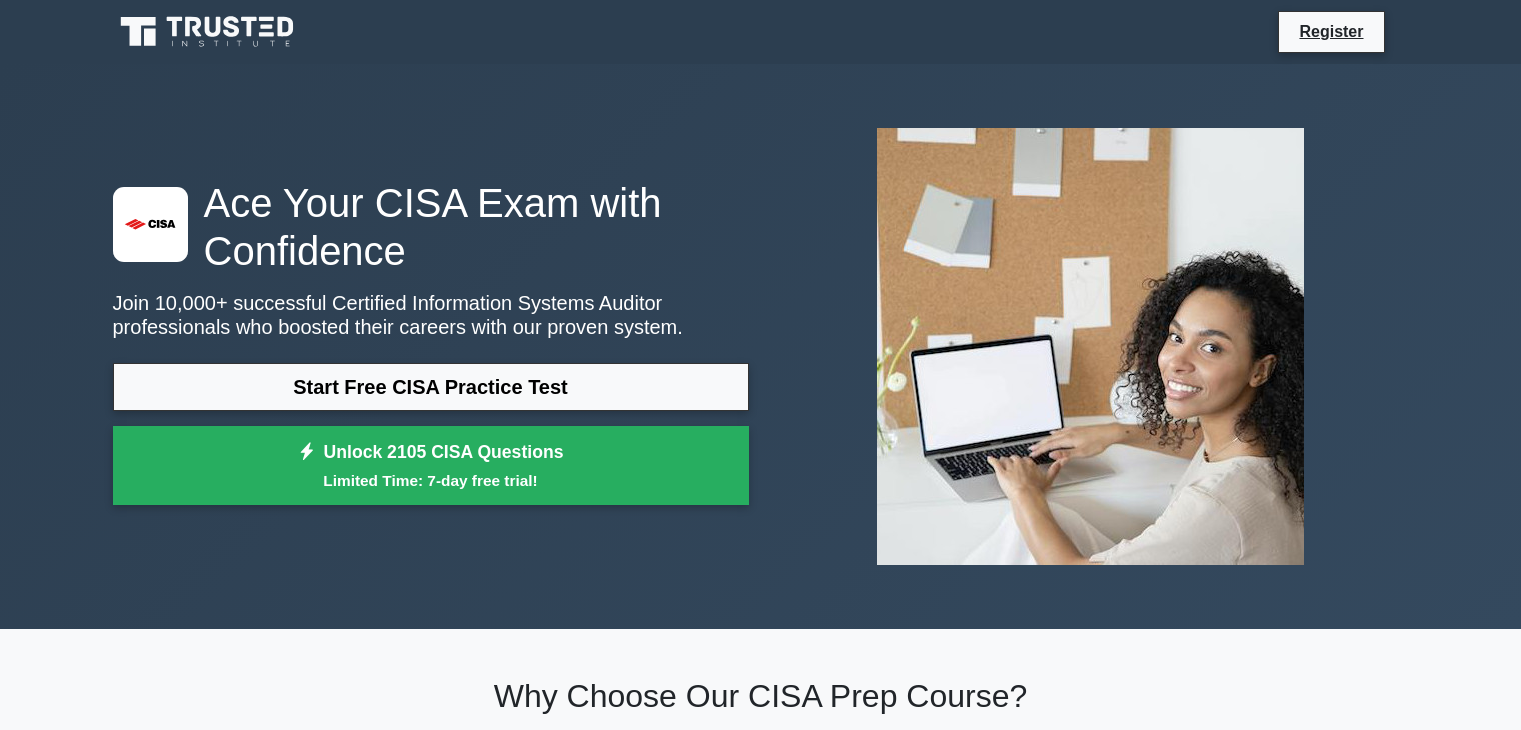 scroll, scrollTop: 0, scrollLeft: 0, axis: both 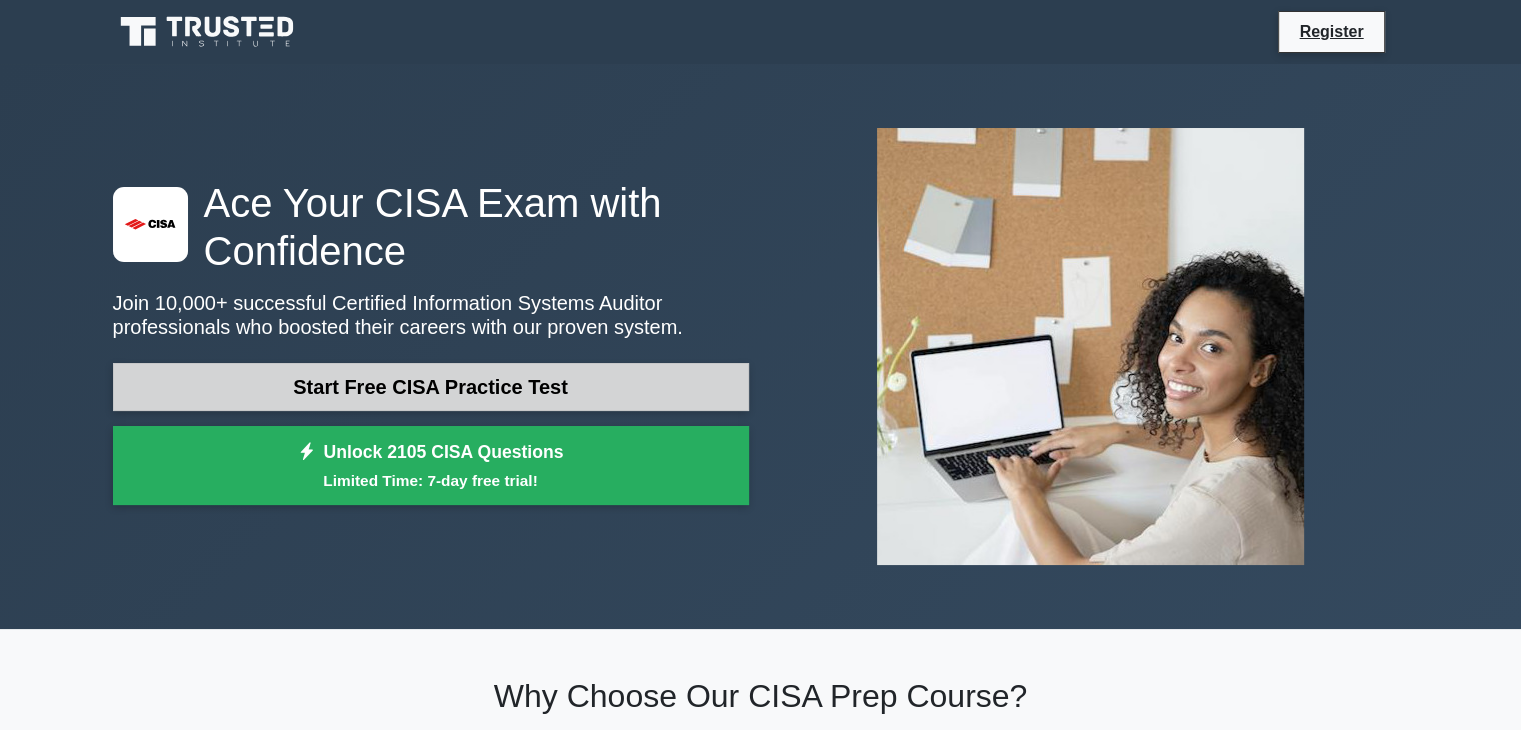click on "Start Free CISA Practice Test" at bounding box center (431, 387) 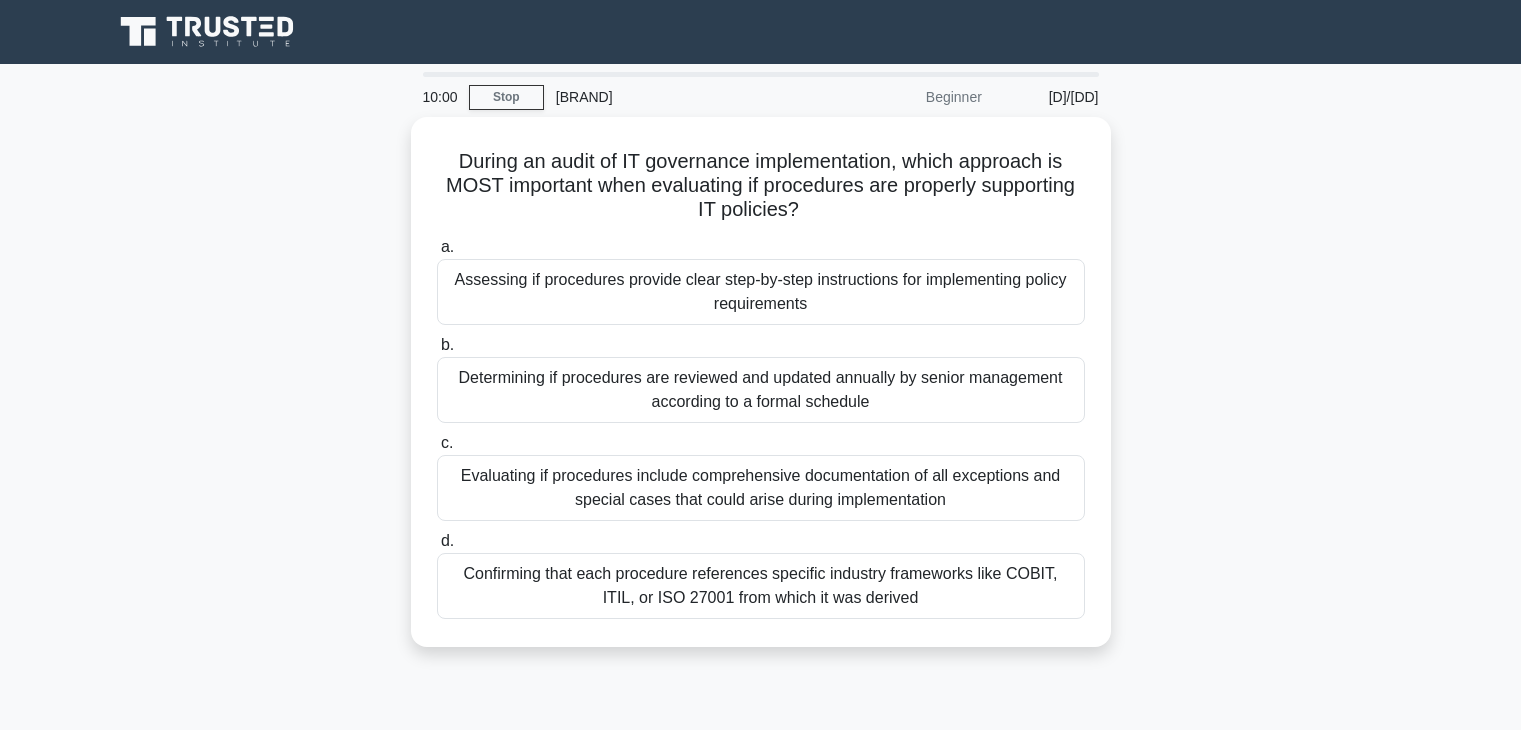 scroll, scrollTop: 0, scrollLeft: 0, axis: both 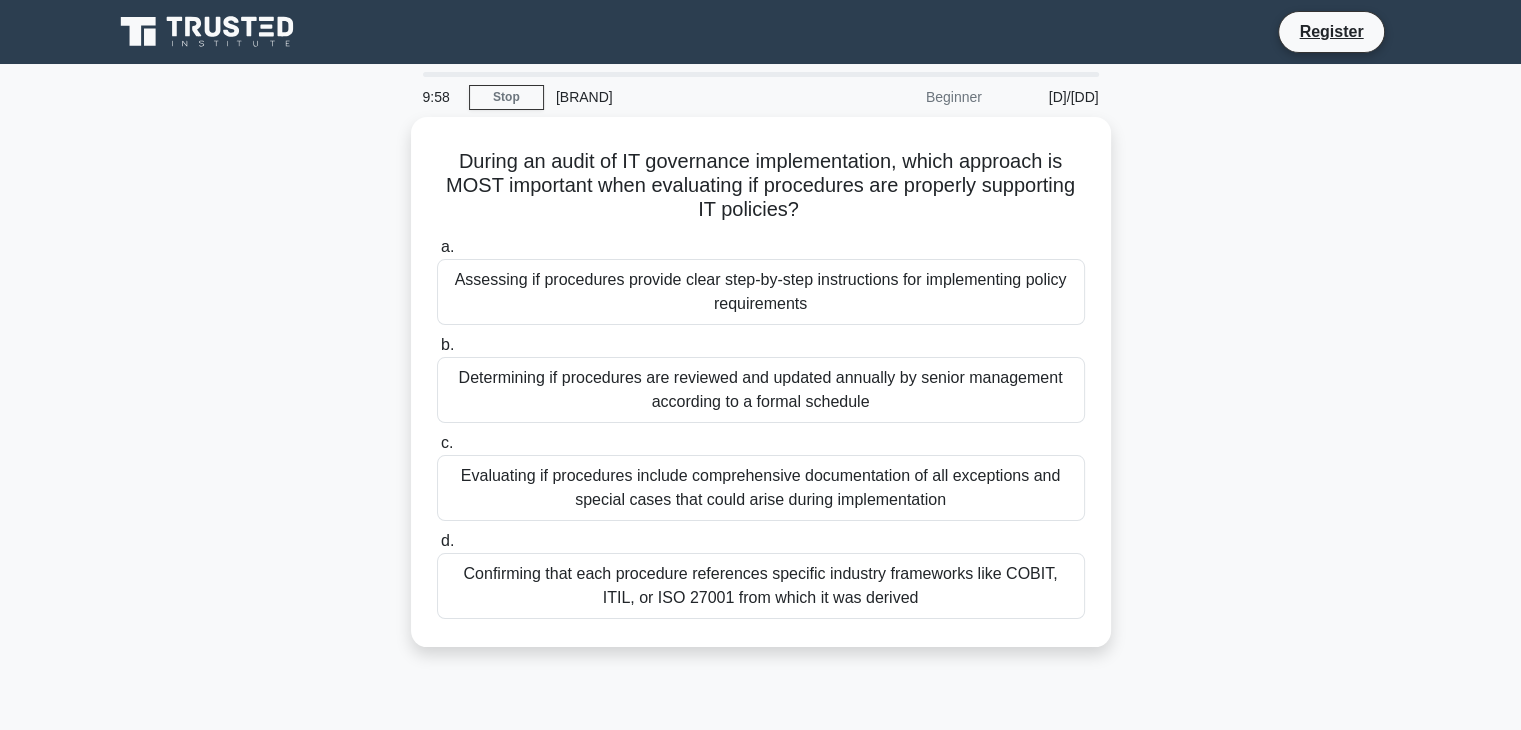 click on "During an audit of IT governance implementation, which approach is MOST important when evaluating if procedures are properly supporting IT policies?
.spinner_0XTQ{transform-origin:center;animation:spinner_y6GP .75s linear infinite}@keyframes spinner_y6GP{100%{transform:rotate(360deg)}}
a.
Assessing if procedures provide clear step-by-step instructions for implementing policy requirements
b. c. d." at bounding box center [761, 394] 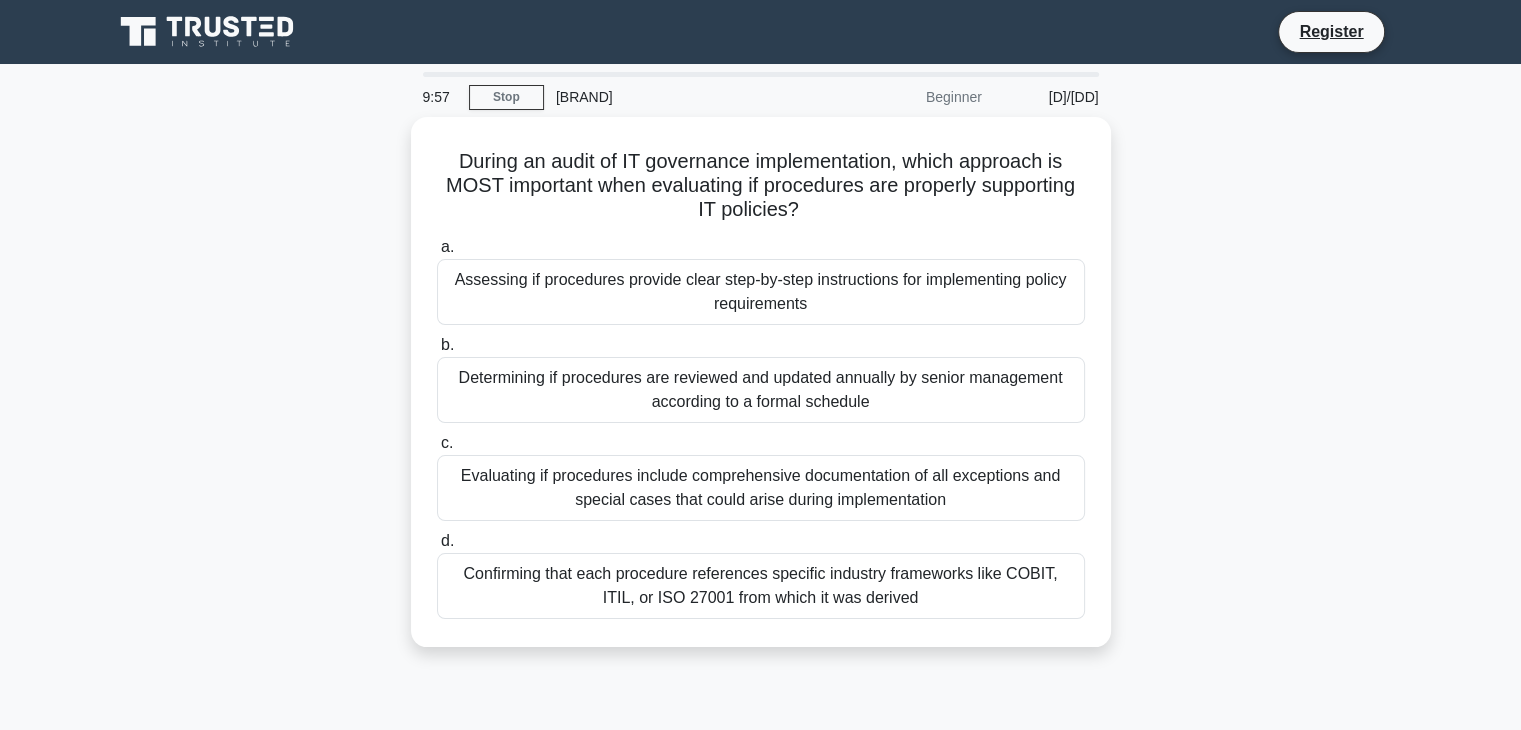 scroll, scrollTop: 40, scrollLeft: 0, axis: vertical 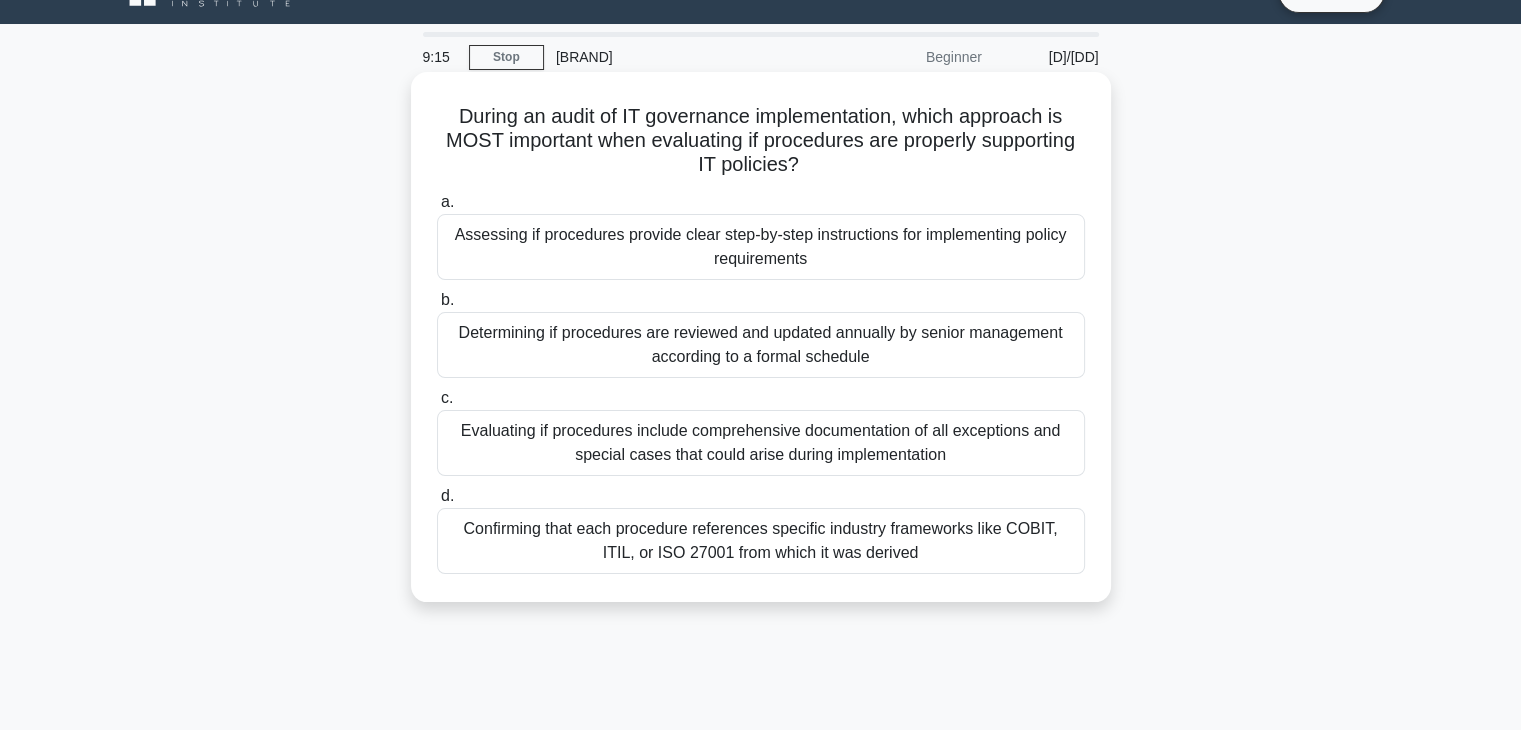 click on "Evaluating if procedures include comprehensive documentation of all exceptions and special cases that could arise during implementation" at bounding box center [761, 443] 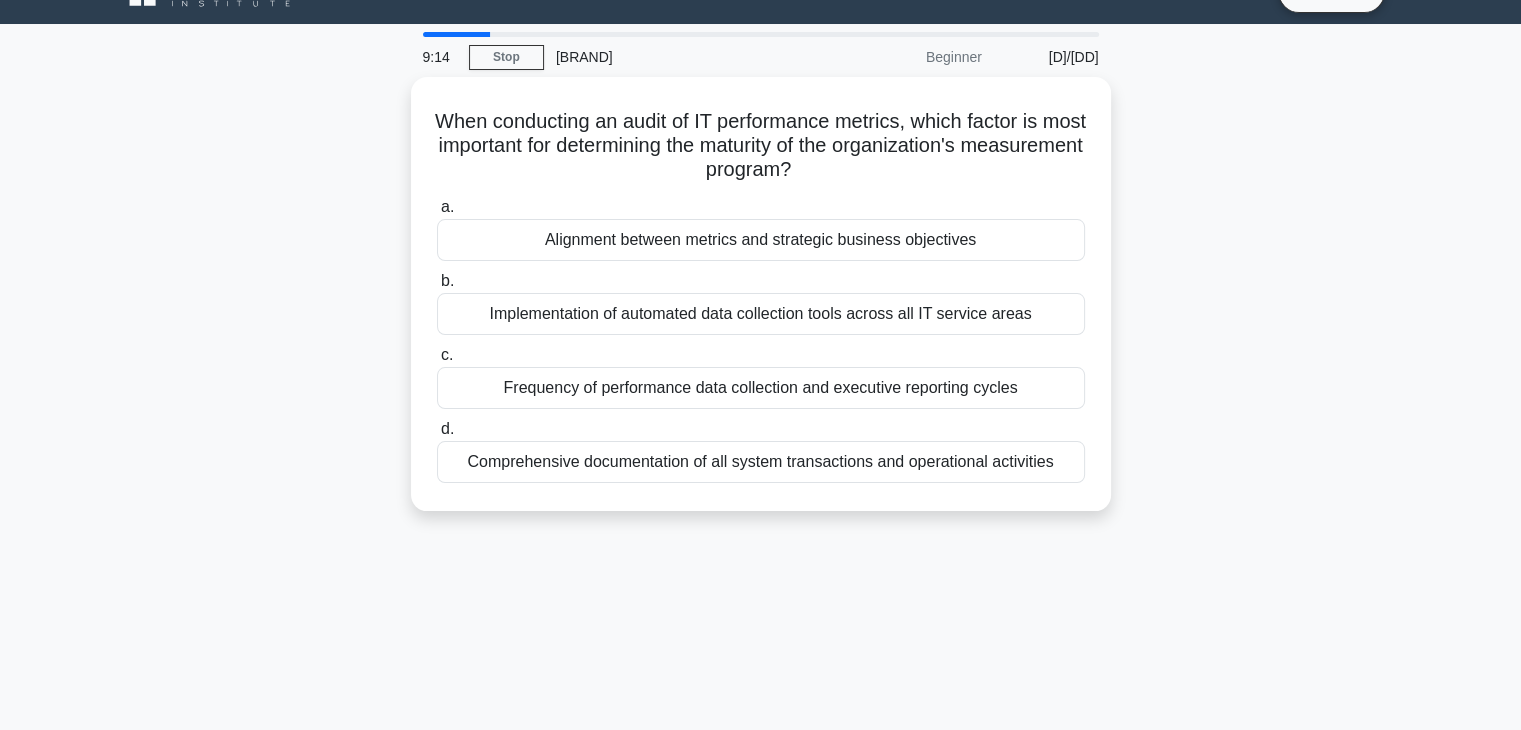 scroll, scrollTop: 0, scrollLeft: 0, axis: both 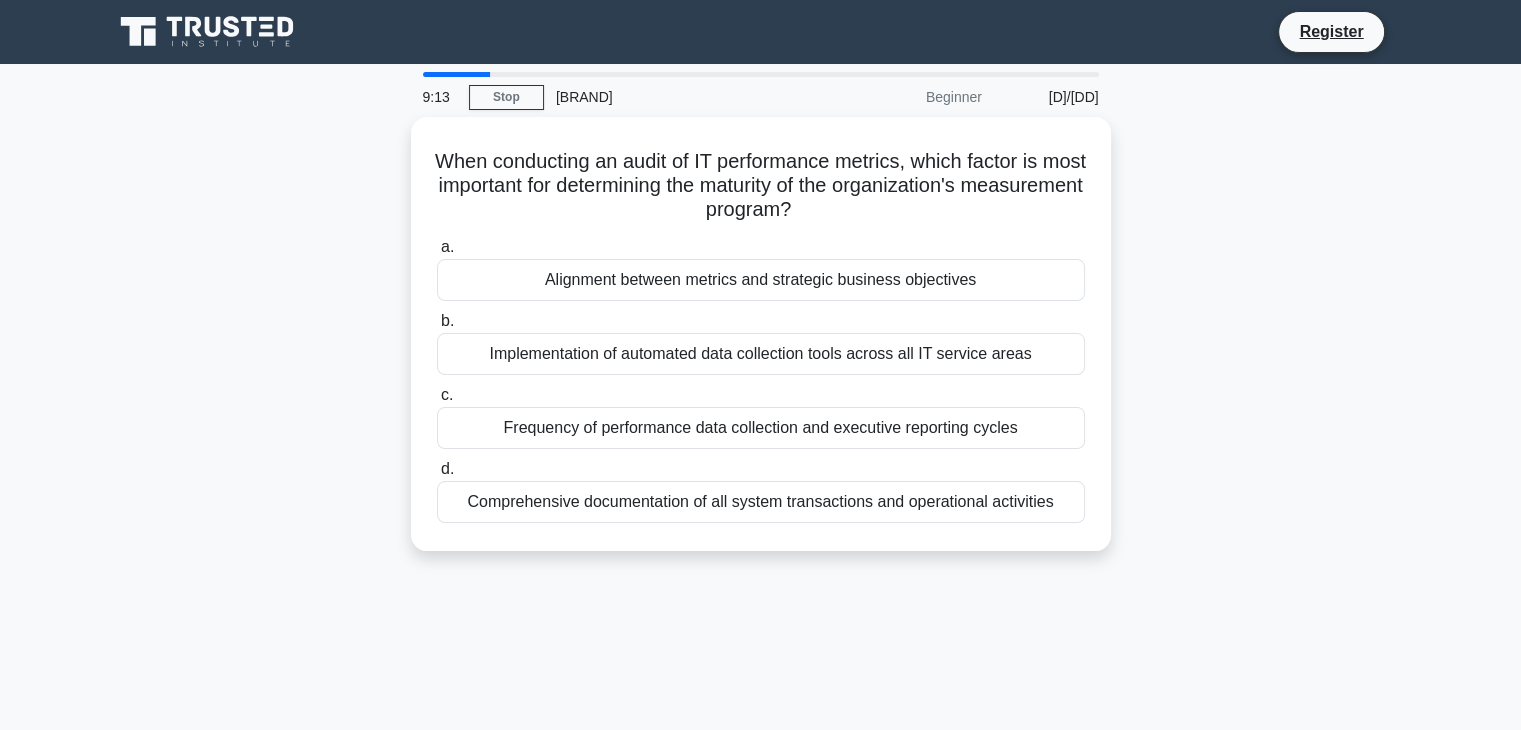 click on "When conducting an audit of IT performance metrics, which factor is most important for determining the maturity of the organization's measurement program?
.spinner_0XTQ{transform-origin:center;animation:spinner_y6GP .75s linear infinite}@keyframes spinner_y6GP{100%{transform:rotate(360deg)}}
a.
Alignment between metrics and strategic business objectives
b. c. d." at bounding box center (761, 346) 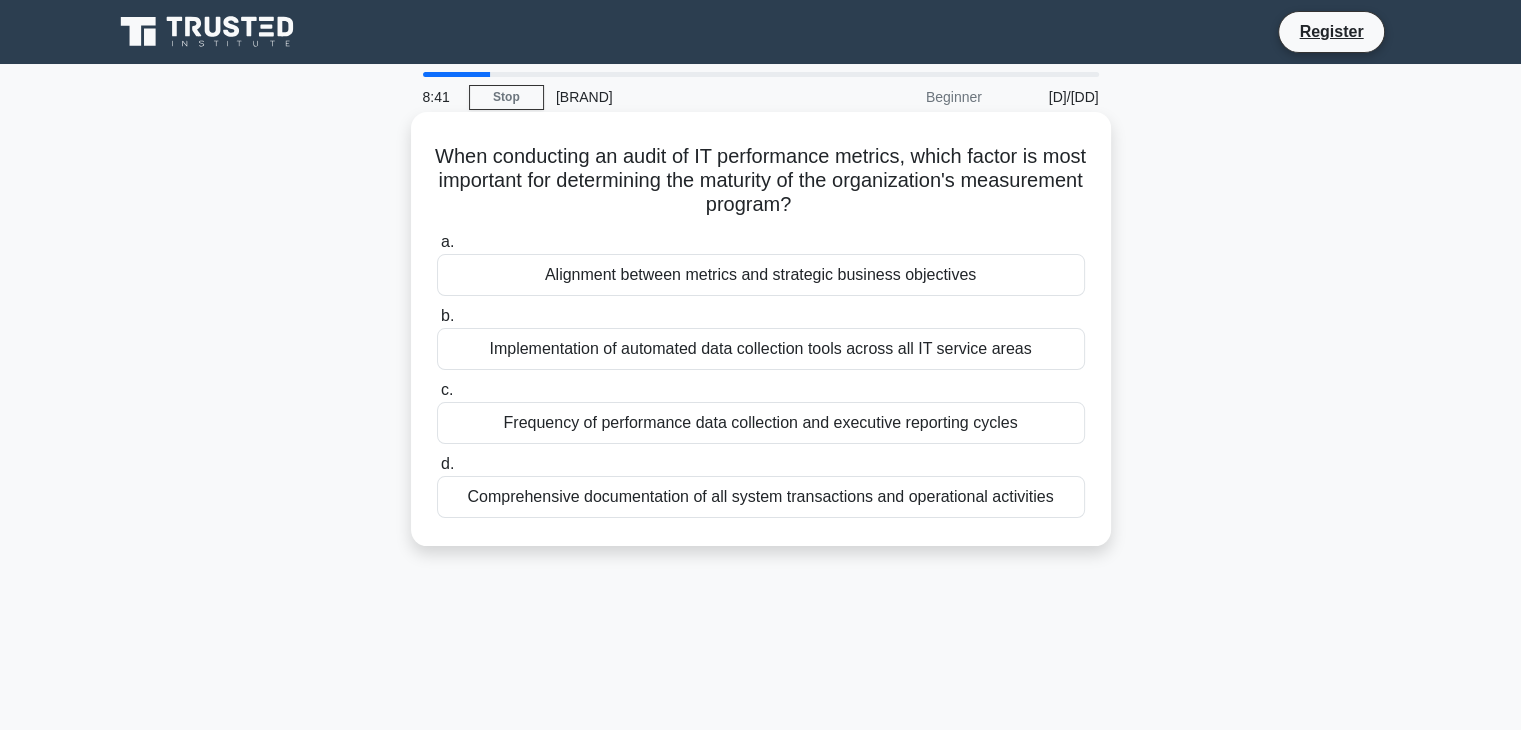 click on "Alignment between metrics and strategic business objectives" at bounding box center [761, 275] 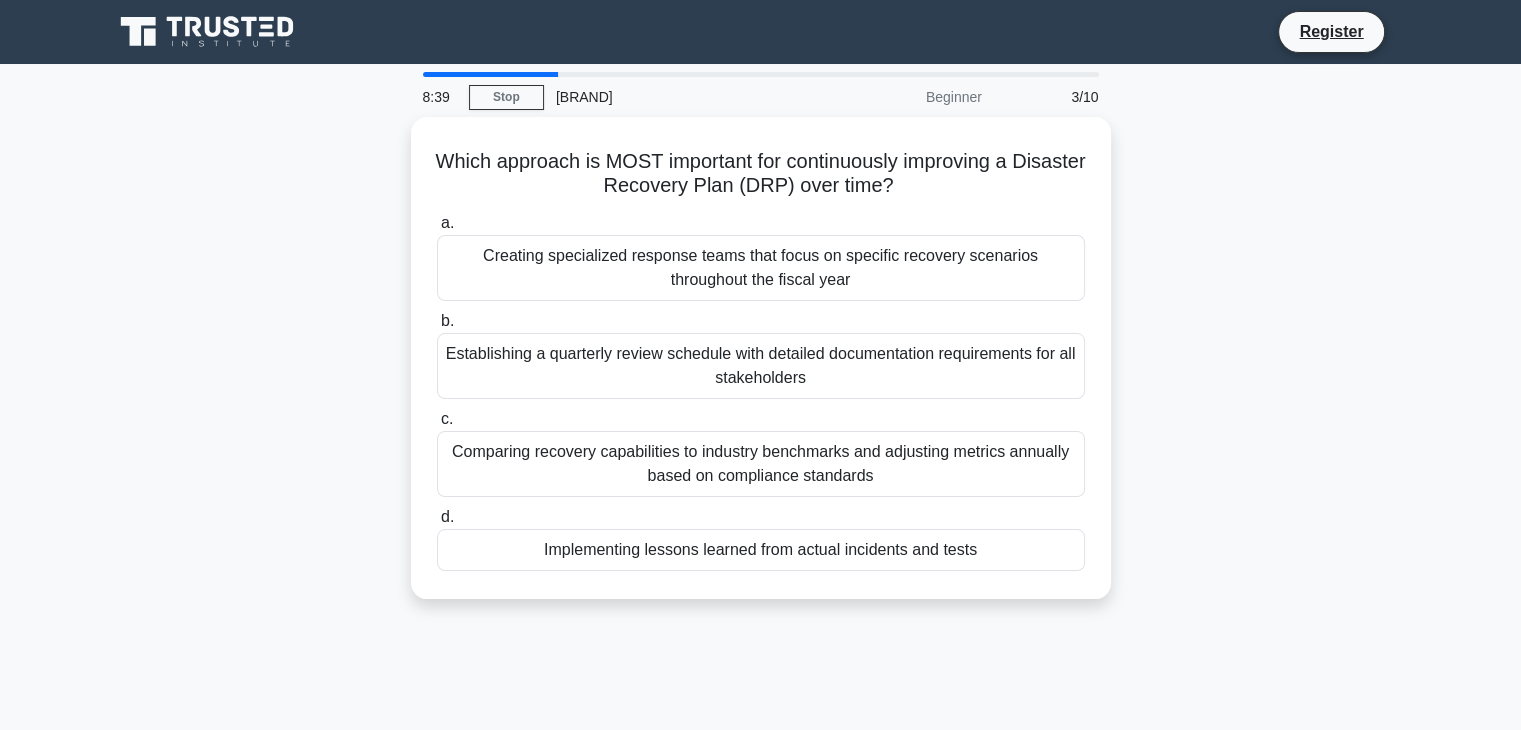 click on "Which approach is MOST important for continuously improving a Disaster Recovery Plan (DRP) over time?
.spinner_0XTQ{transform-origin:center;animation:spinner_y6GP .75s linear infinite}@keyframes spinner_y6GP{100%{transform:rotate(360deg)}}
a.
Creating specialized response teams that focus on specific recovery scenarios throughout the fiscal year
b. c. d." at bounding box center (761, 370) 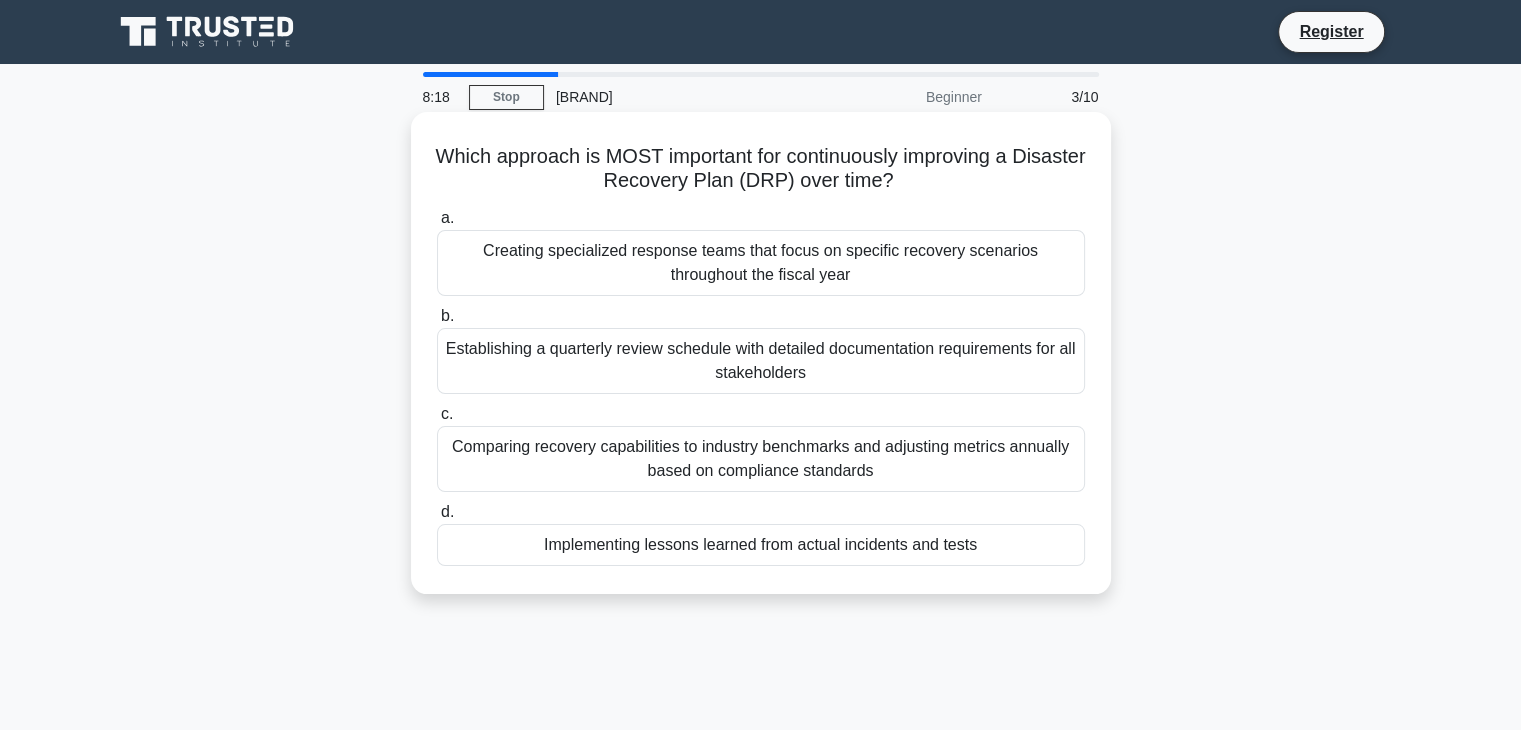 click on "Comparing recovery capabilities to industry benchmarks and adjusting metrics annually based on compliance standards" at bounding box center (761, 459) 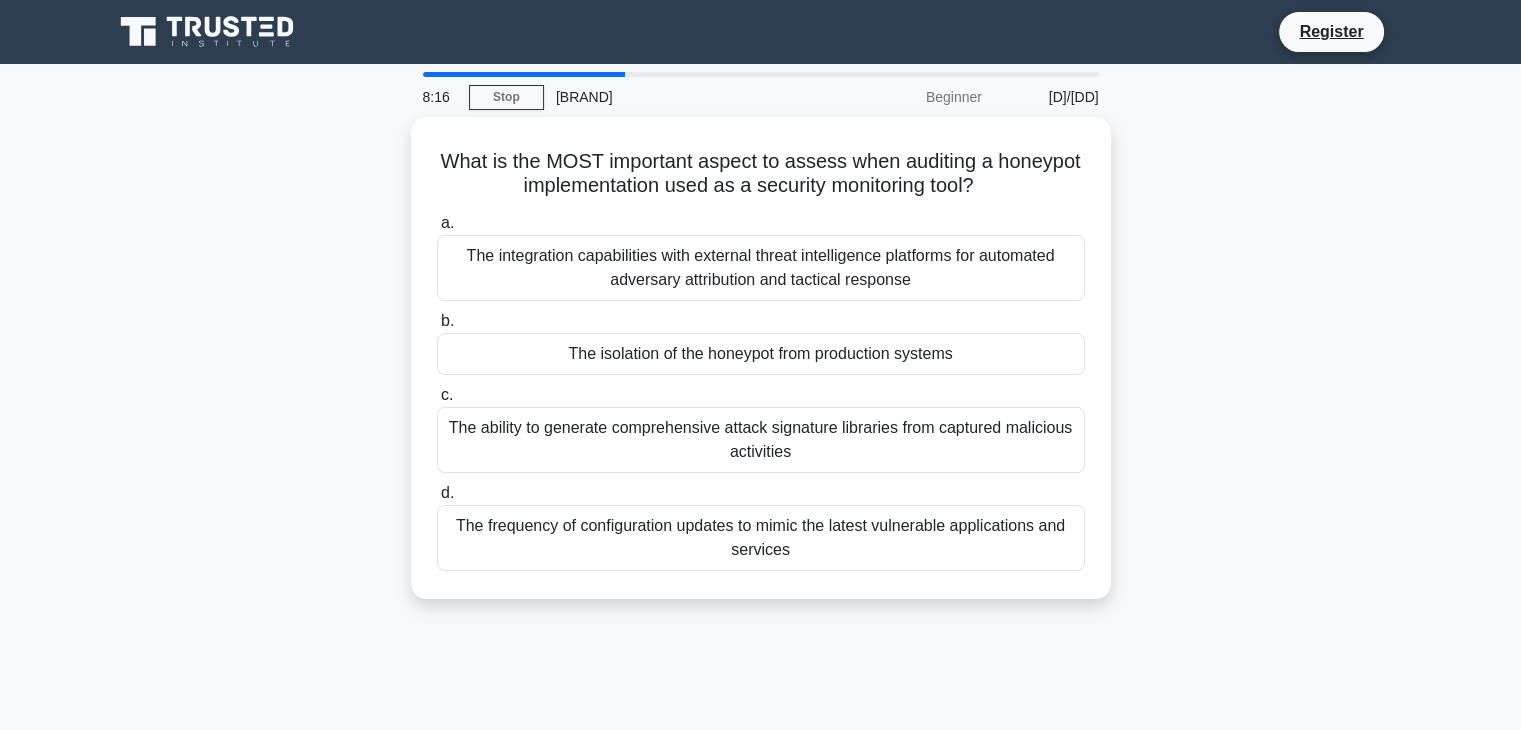 click on "What is the MOST important aspect to assess when auditing a honeypot implementation used as a security monitoring tool?
.spinner_0XTQ{transform-origin:center;animation:spinner_y6GP .75s linear infinite}@keyframes spinner_y6GP{100%{transform:rotate(360deg)}}
a.
The integration capabilities with external threat intelligence platforms for automated adversary attribution and tactical response
b. c. d." at bounding box center (761, 370) 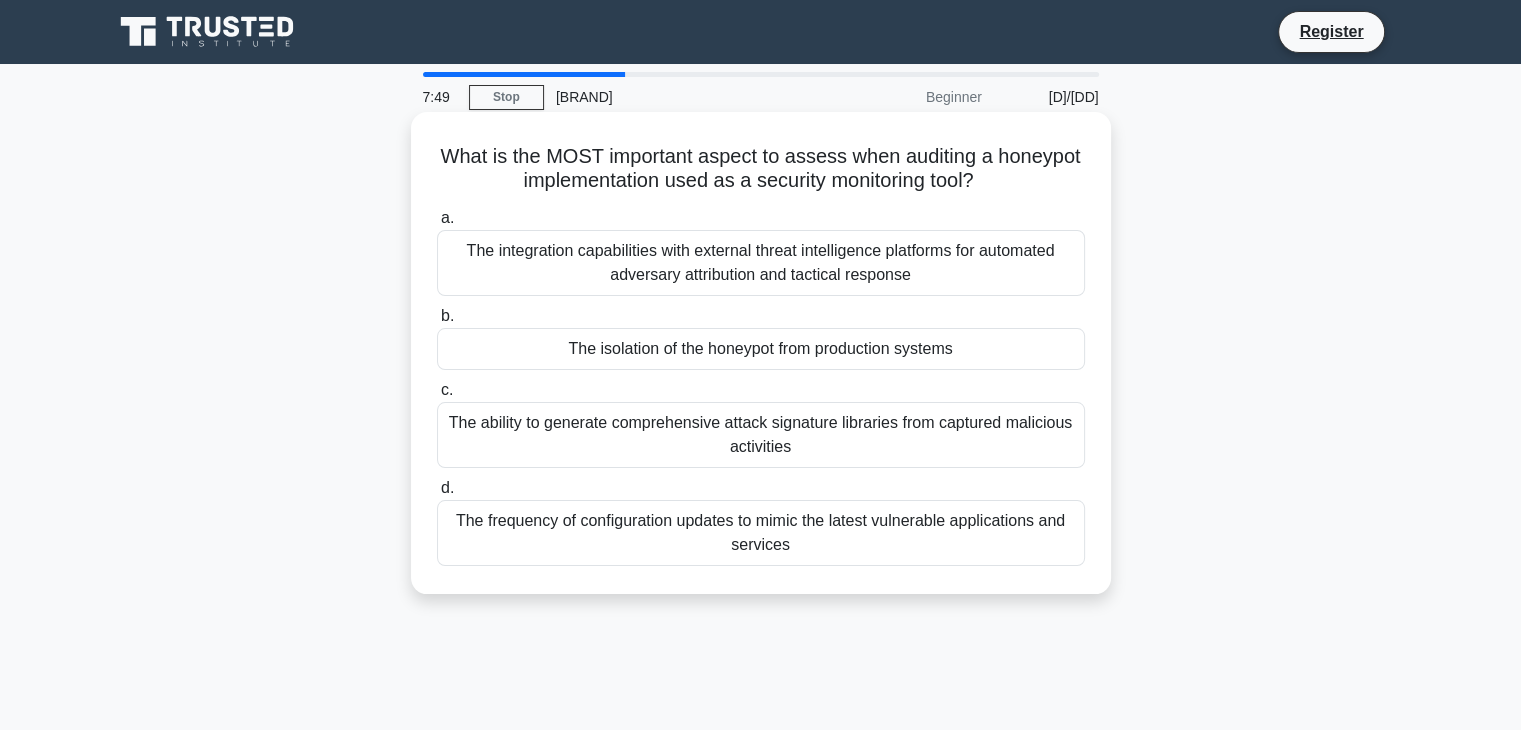 click on "The frequency of configuration updates to mimic the latest vulnerable applications and services" at bounding box center [761, 533] 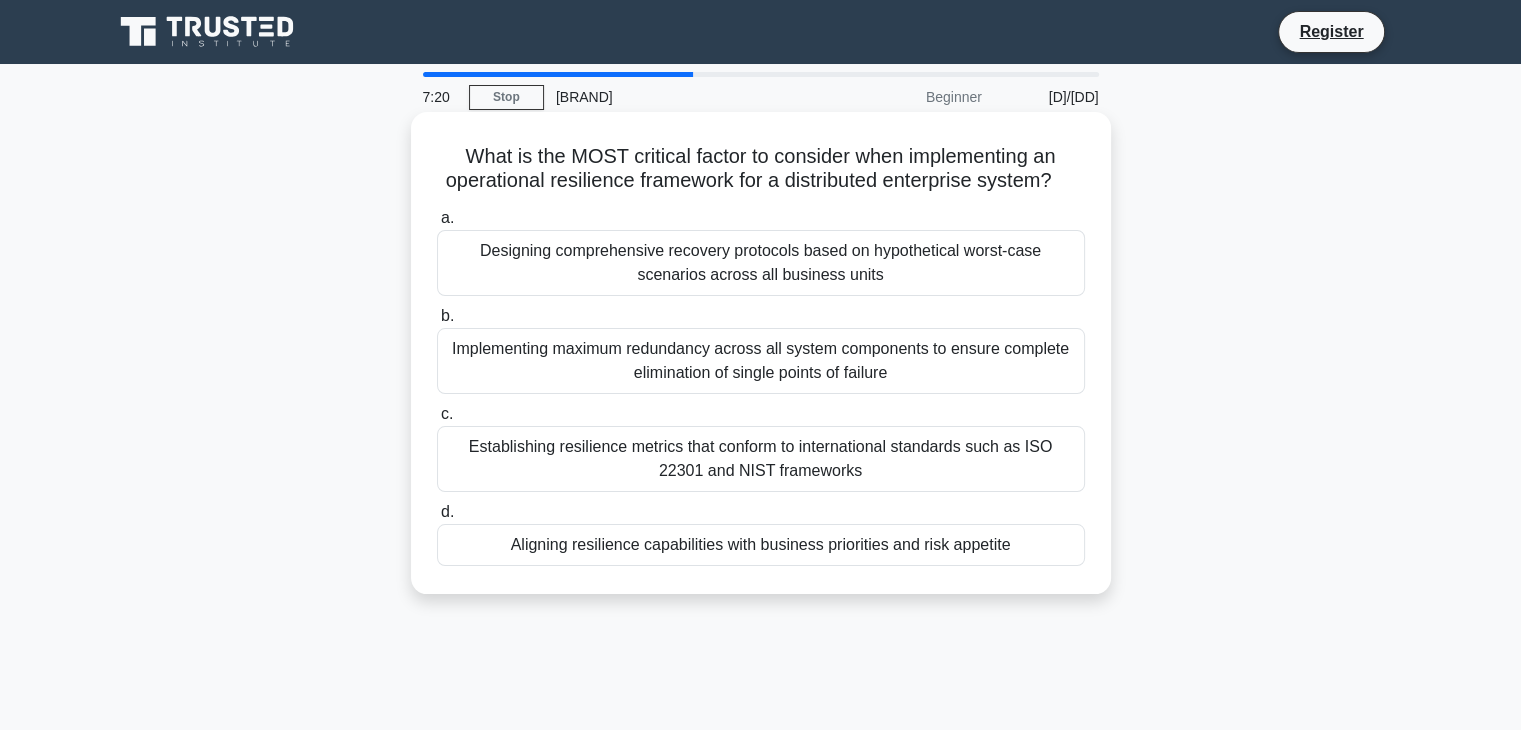 click on "Aligning resilience capabilities with business priorities and risk appetite" at bounding box center (761, 545) 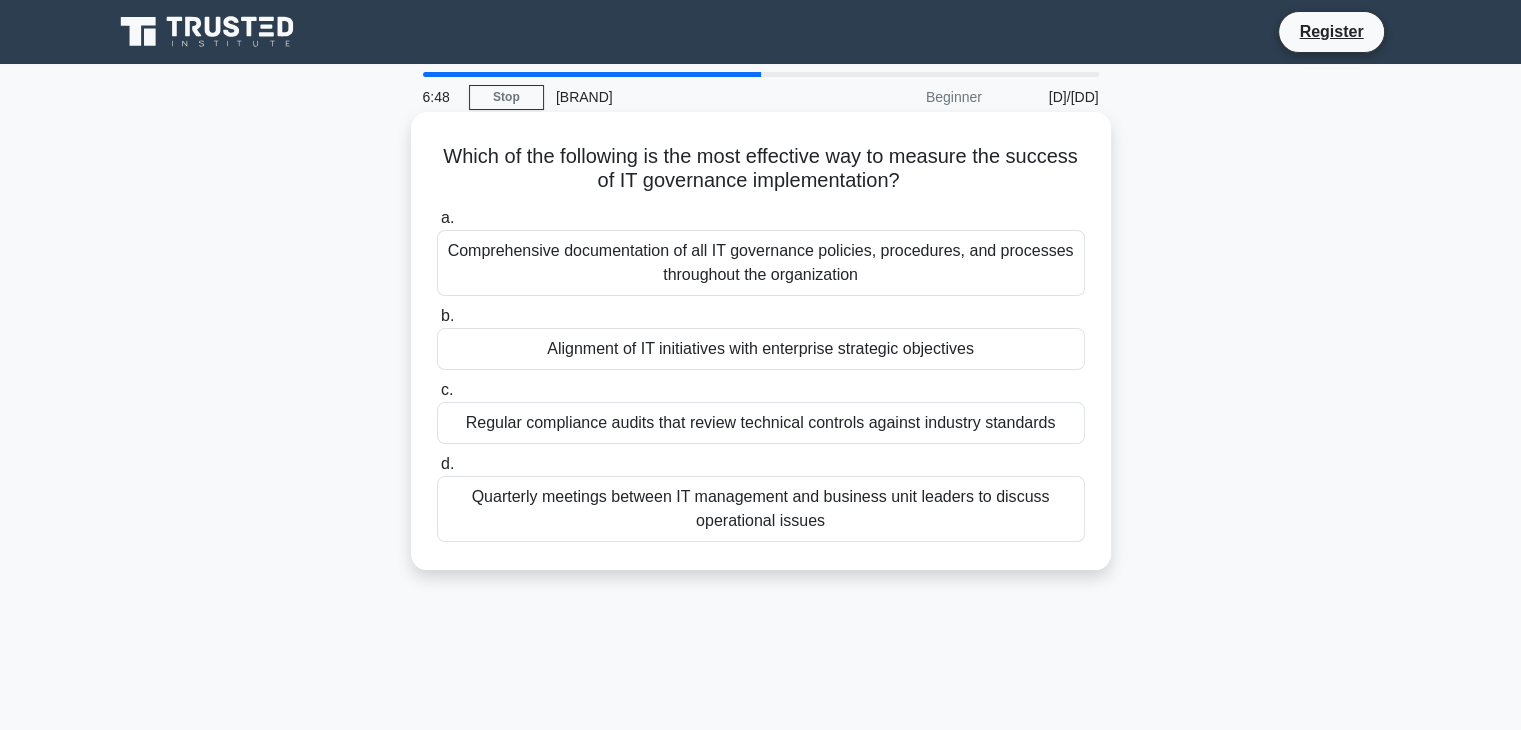 click on "Regular compliance audits that review technical controls against industry standards" at bounding box center [761, 423] 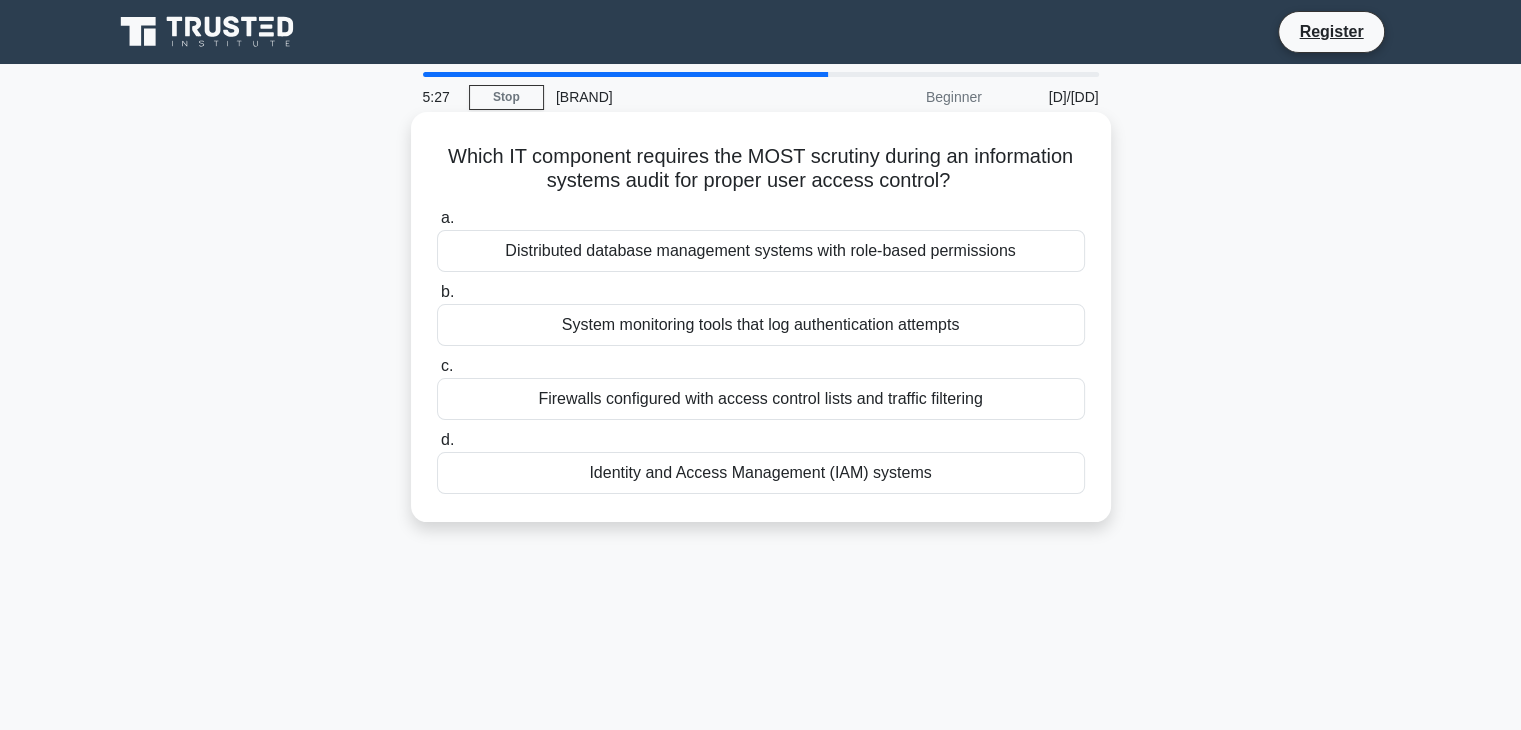 click on "System monitoring tools that log authentication attempts" at bounding box center (761, 325) 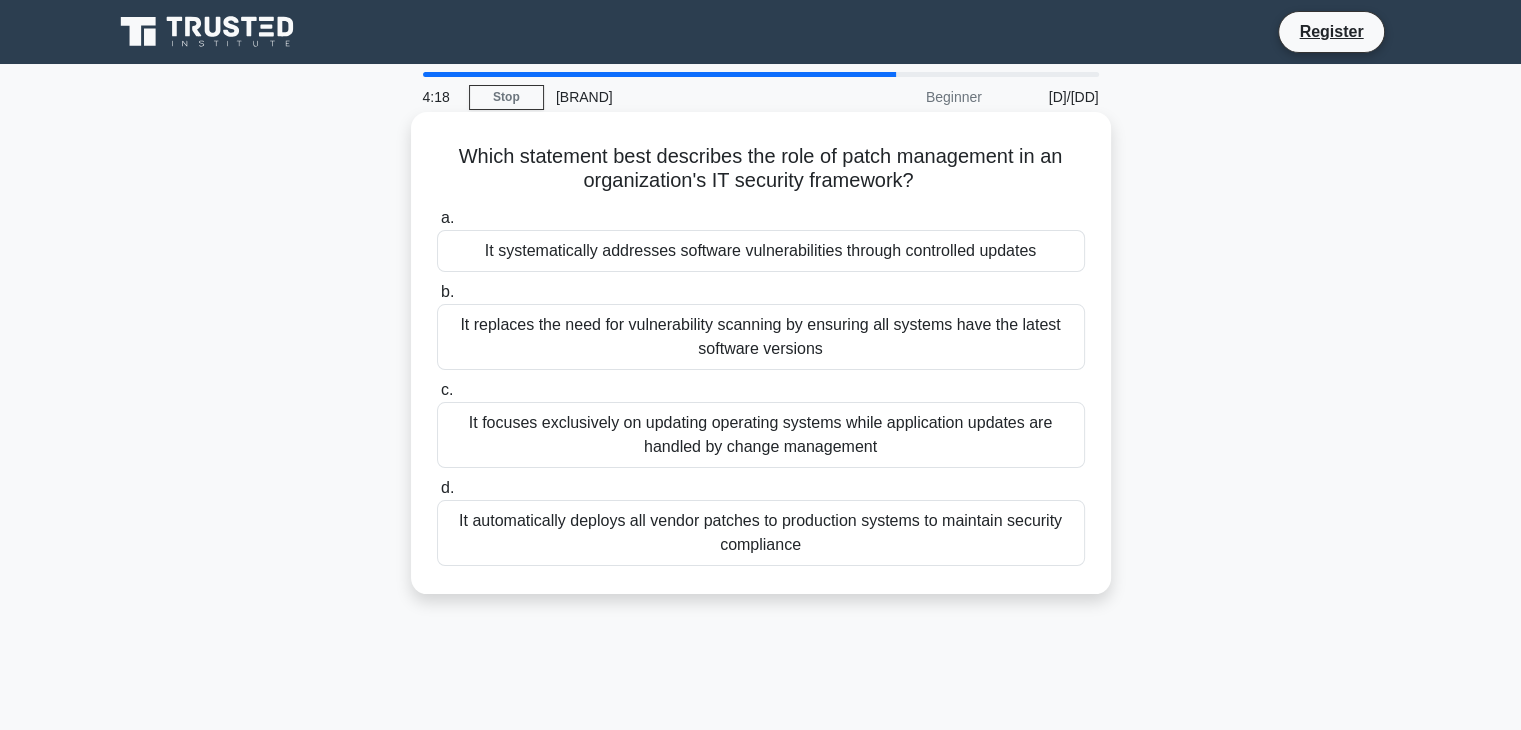 click on "It focuses exclusively on updating operating systems while application updates are handled by change management" at bounding box center [761, 435] 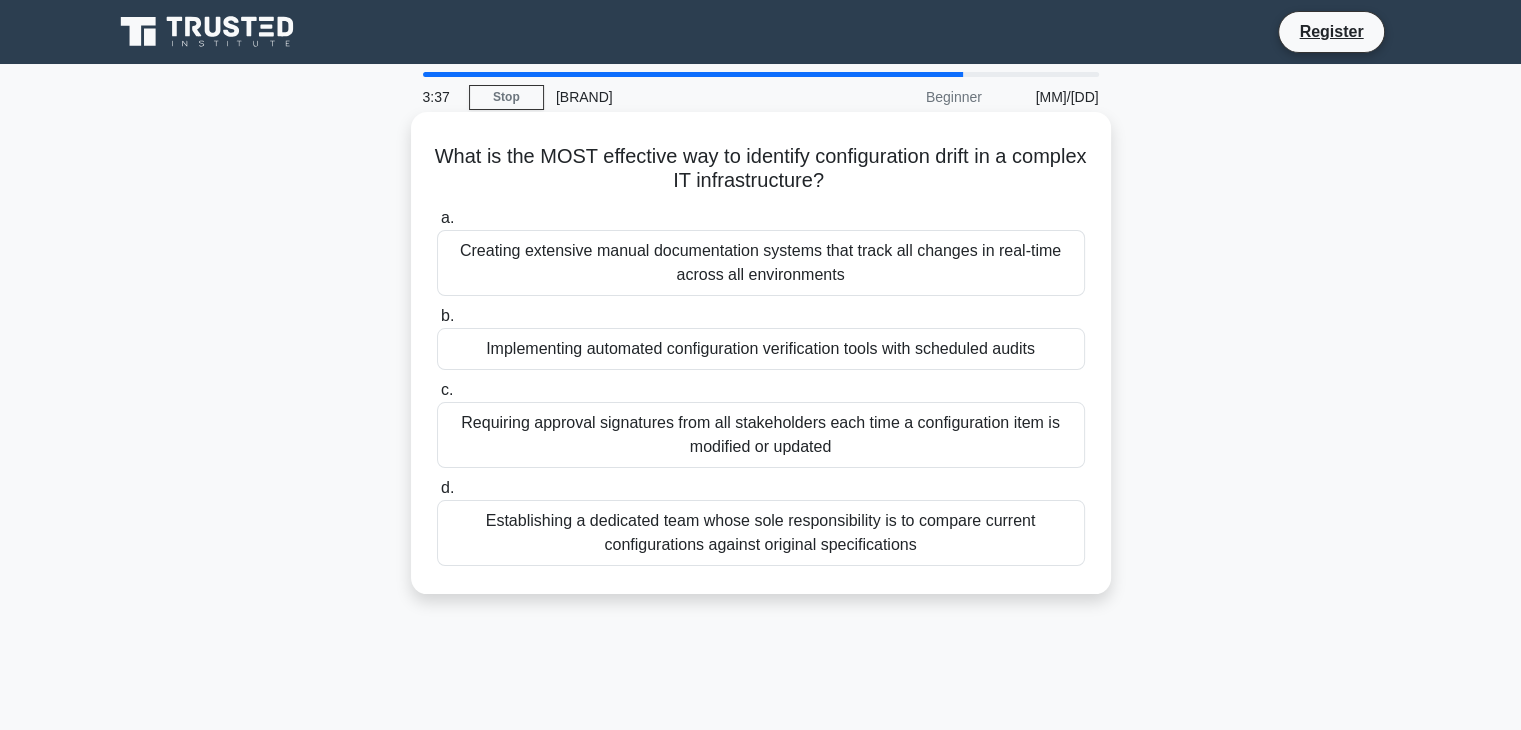 click on "Implementing automated configuration verification tools with scheduled audits" at bounding box center (761, 349) 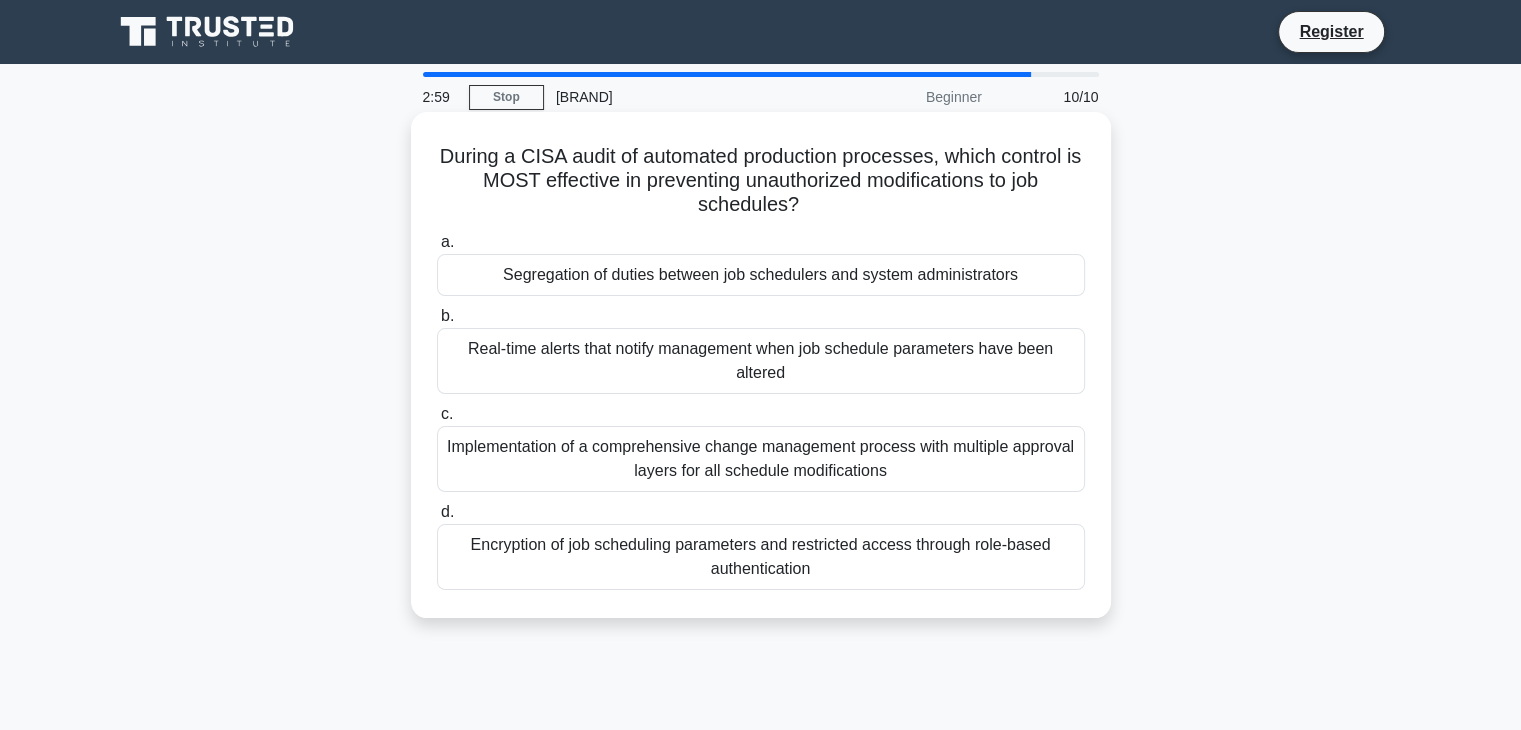click on "Implementation of a comprehensive change management process with multiple approval layers for all schedule modifications" at bounding box center (761, 459) 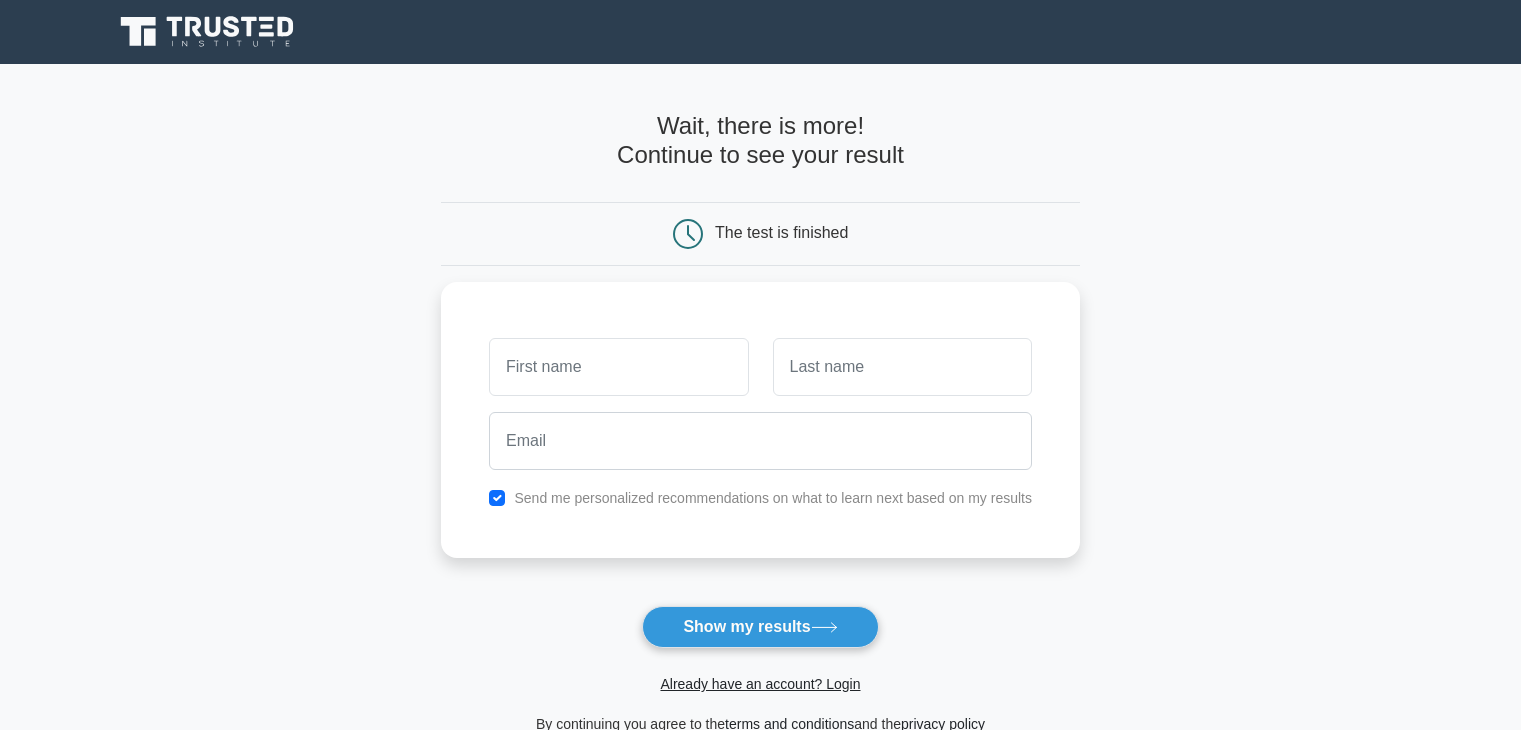 scroll, scrollTop: 0, scrollLeft: 0, axis: both 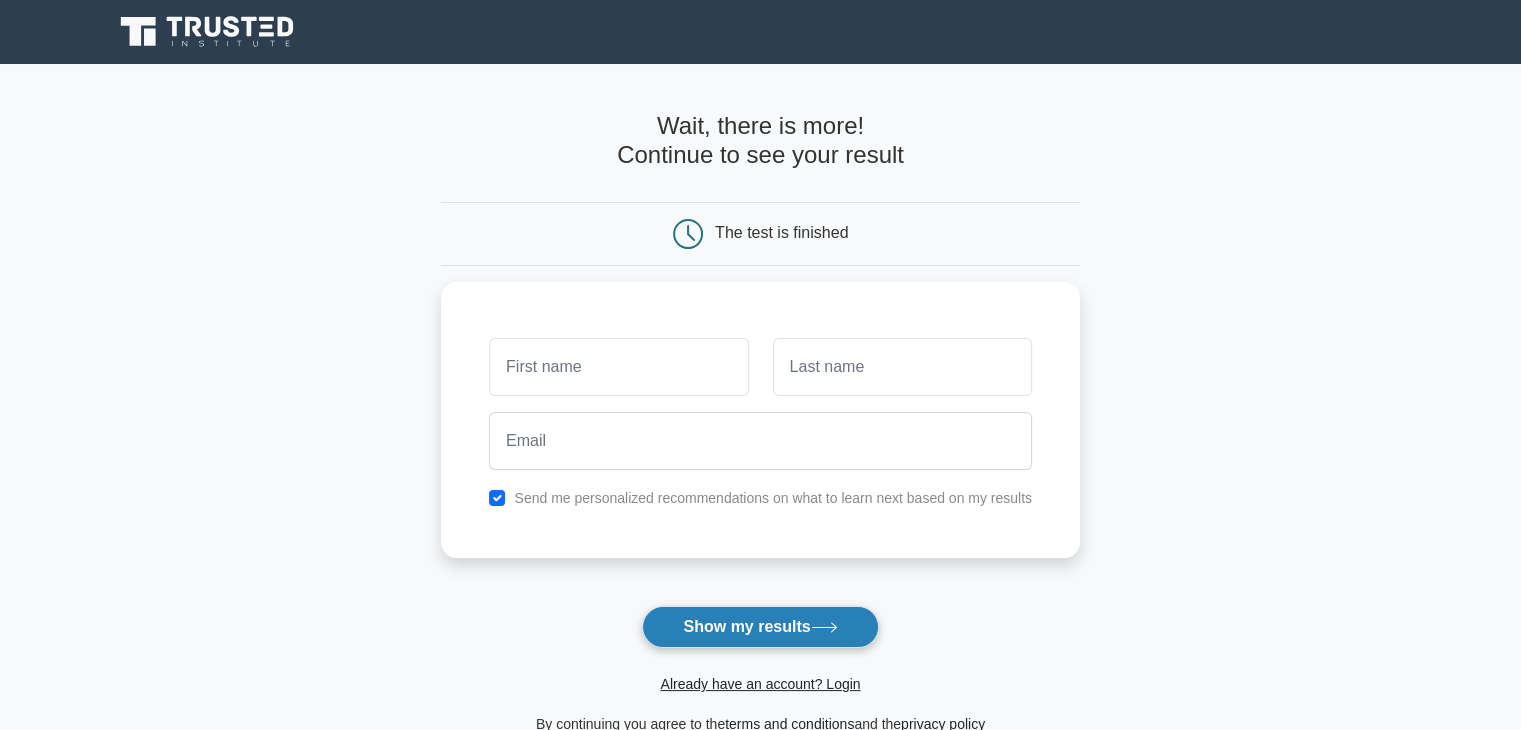click on "Show my results" at bounding box center [760, 627] 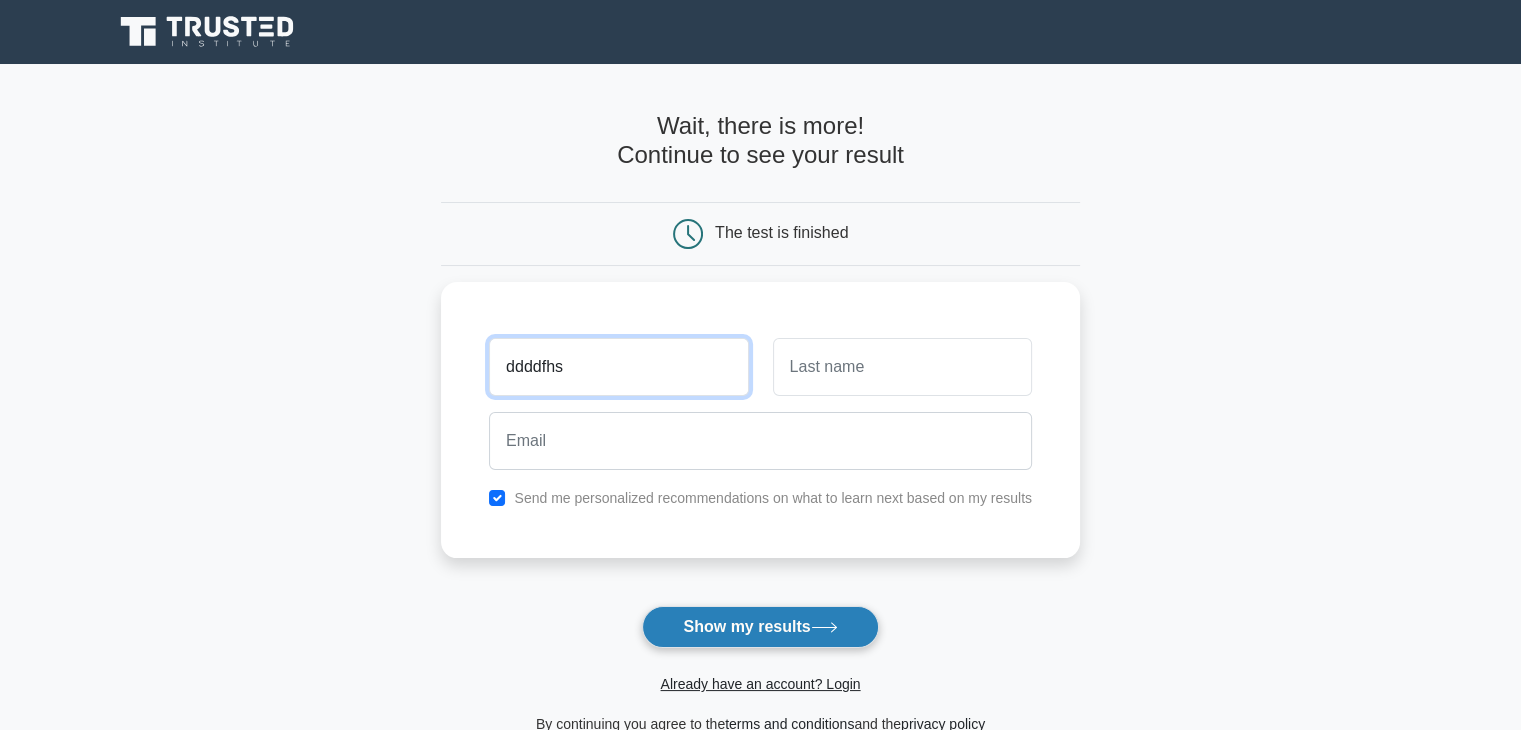 type on "ddddfhs" 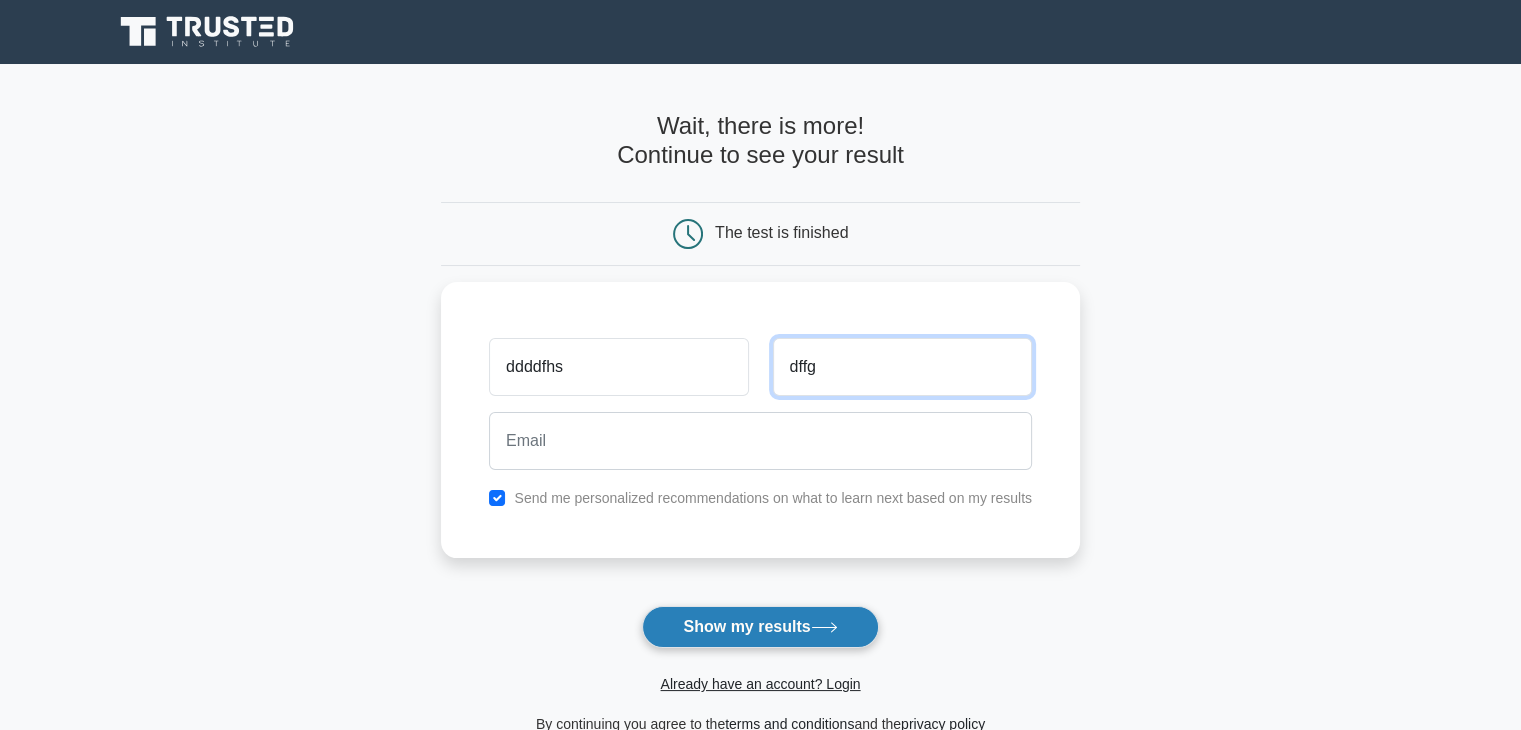 type on "dffg" 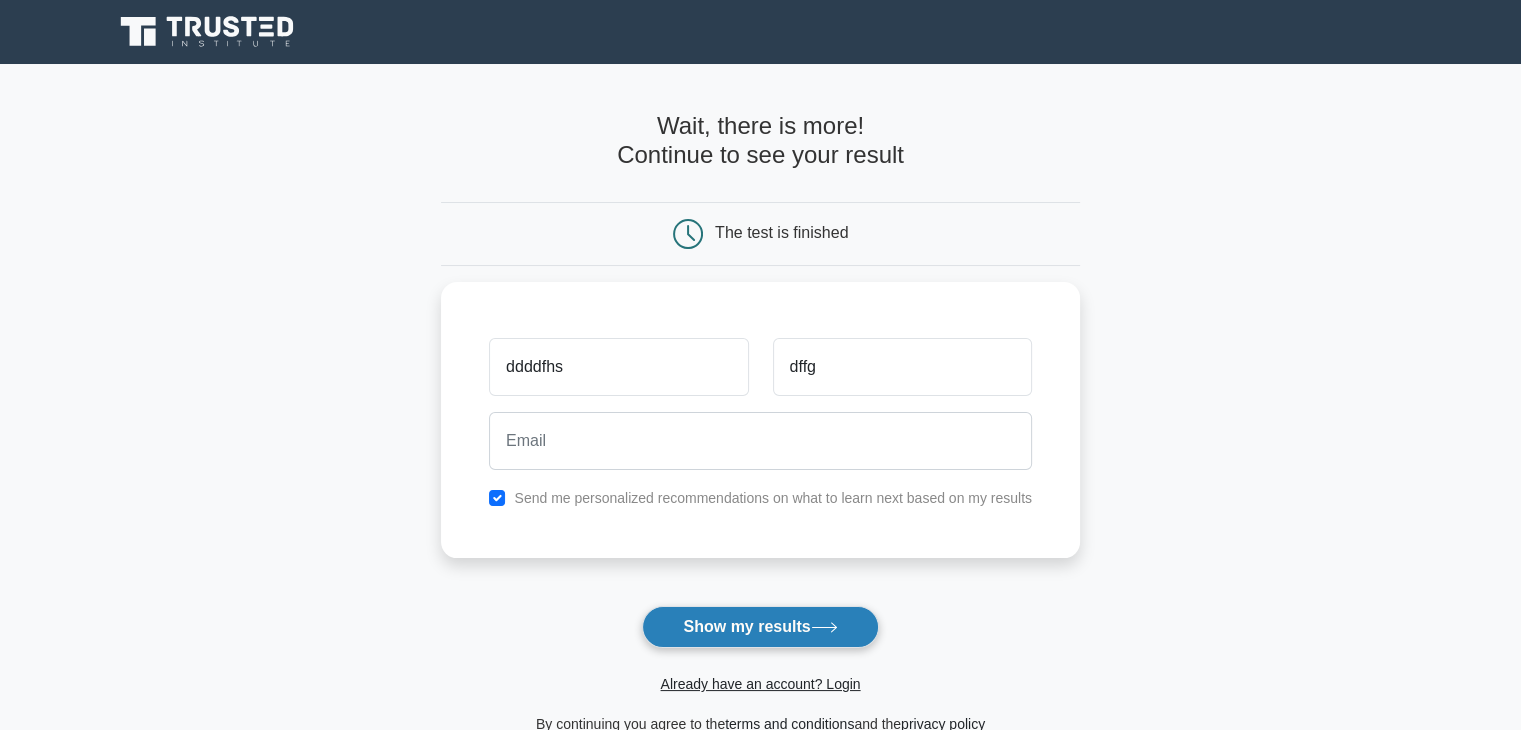 click on "Show my results" at bounding box center (760, 627) 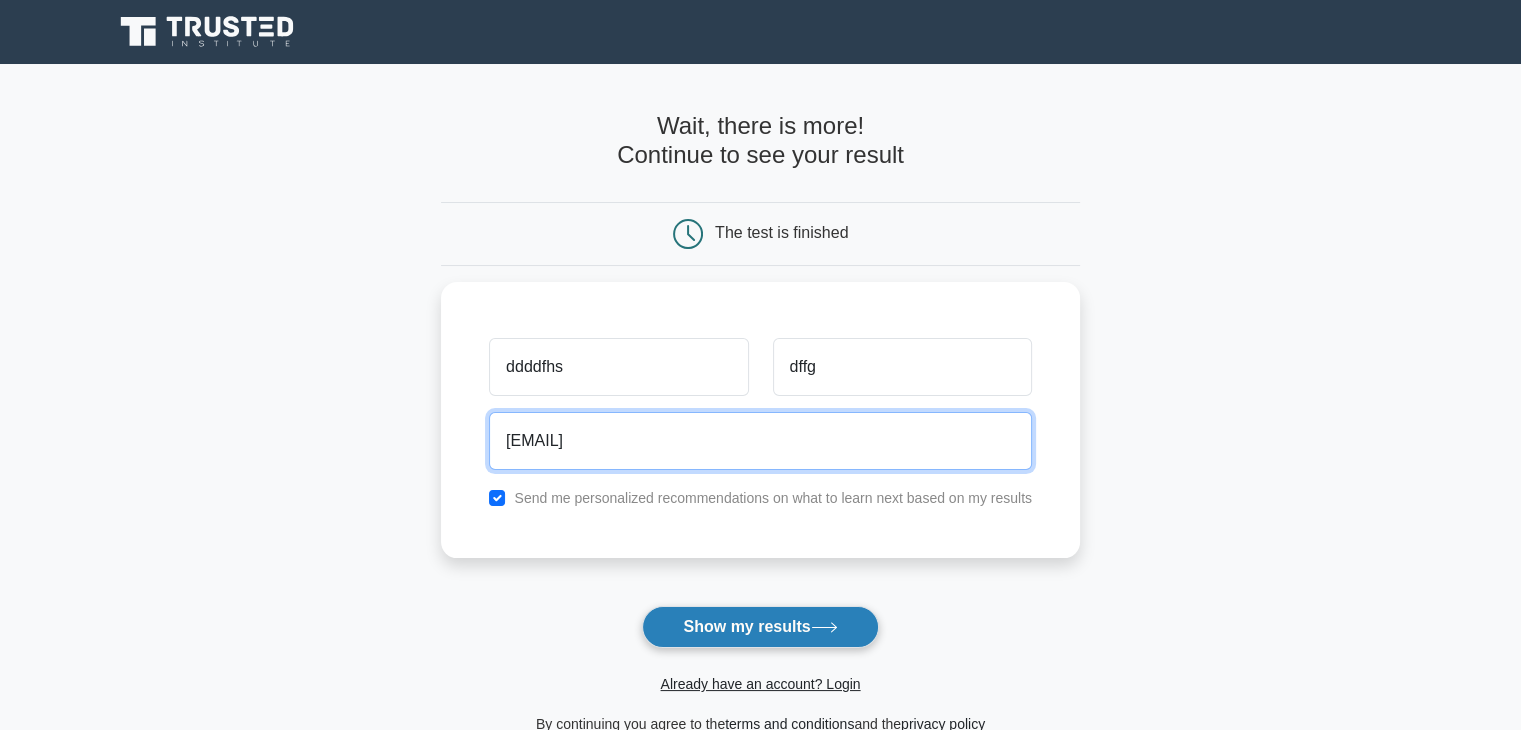 type on "sfrhr@hut.in" 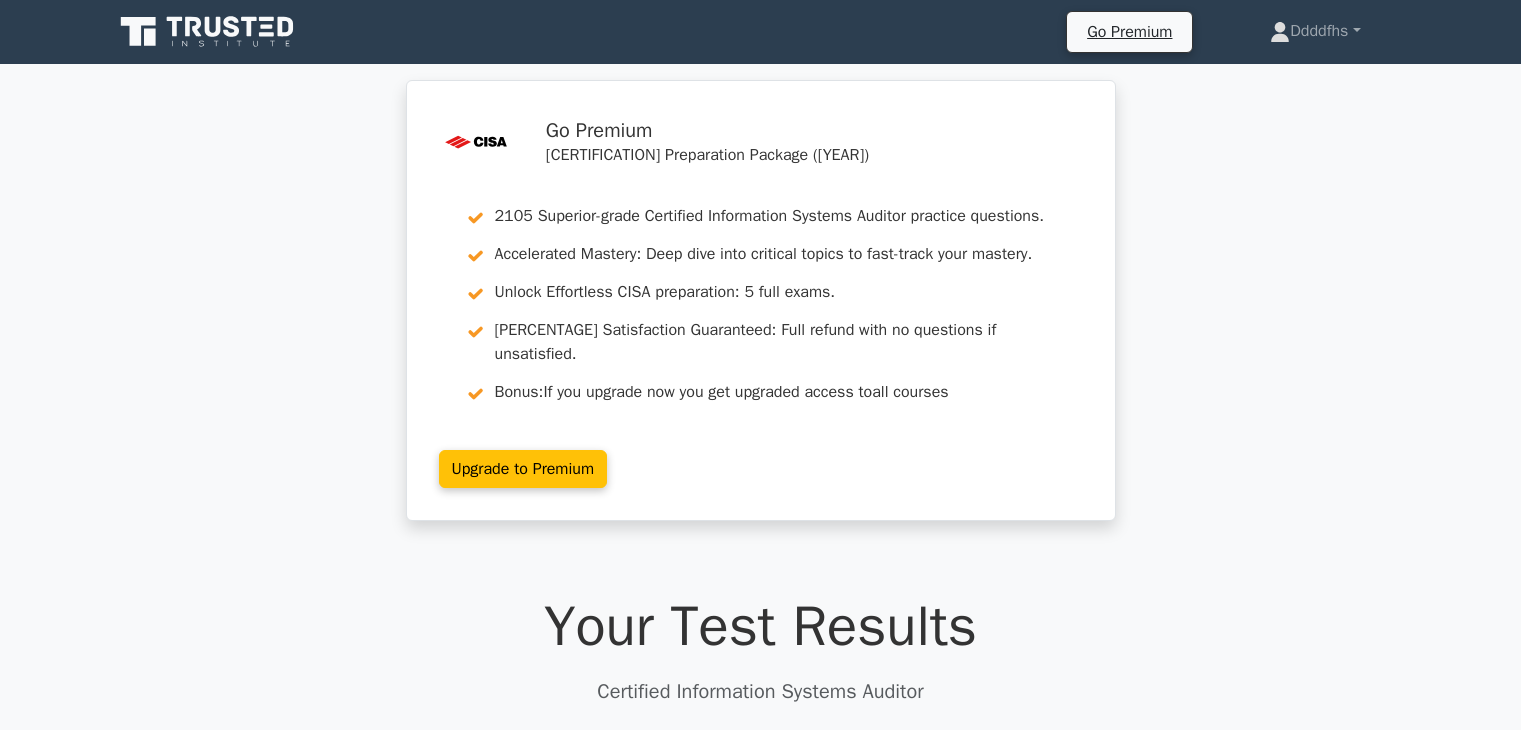 scroll, scrollTop: 0, scrollLeft: 0, axis: both 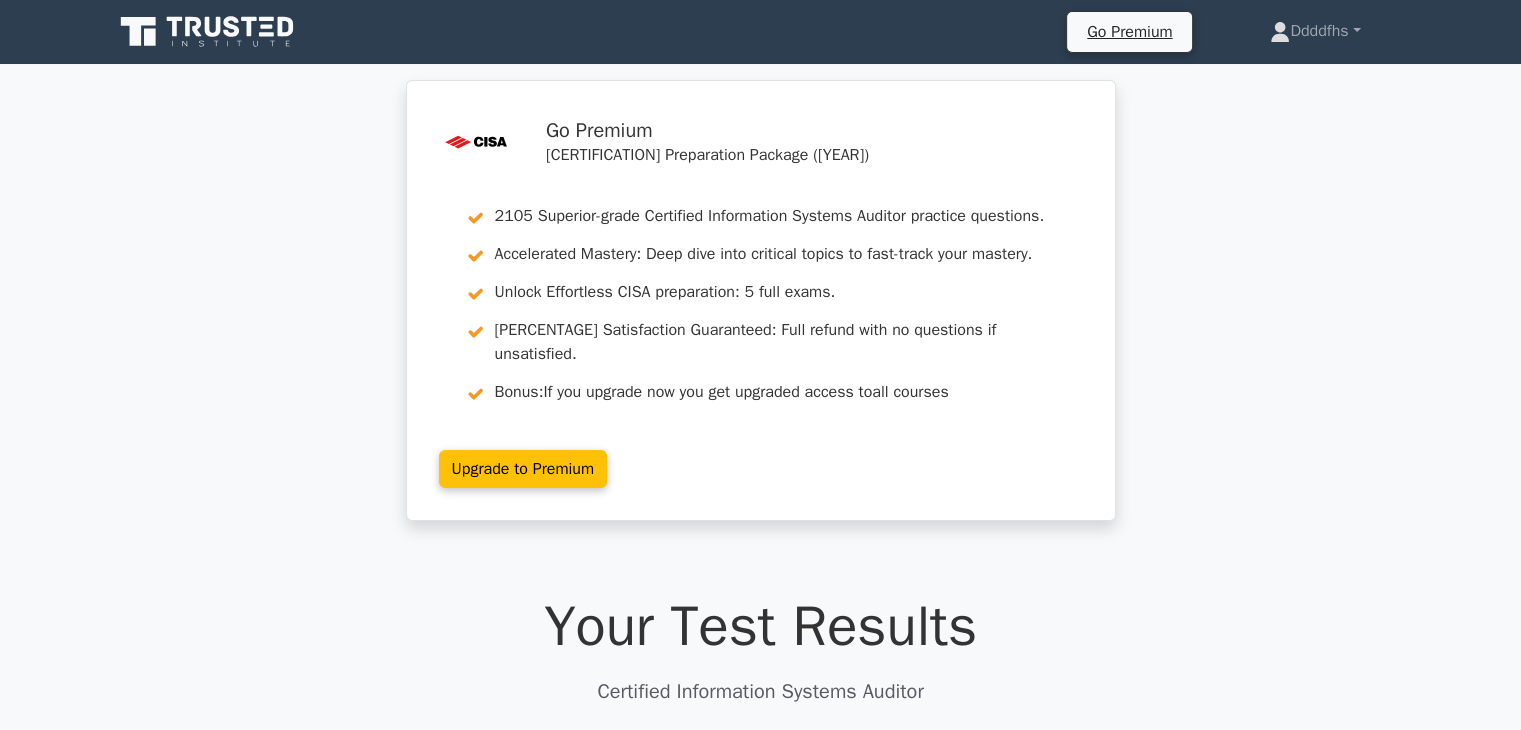 click on "Your Test Results" at bounding box center (761, 626) 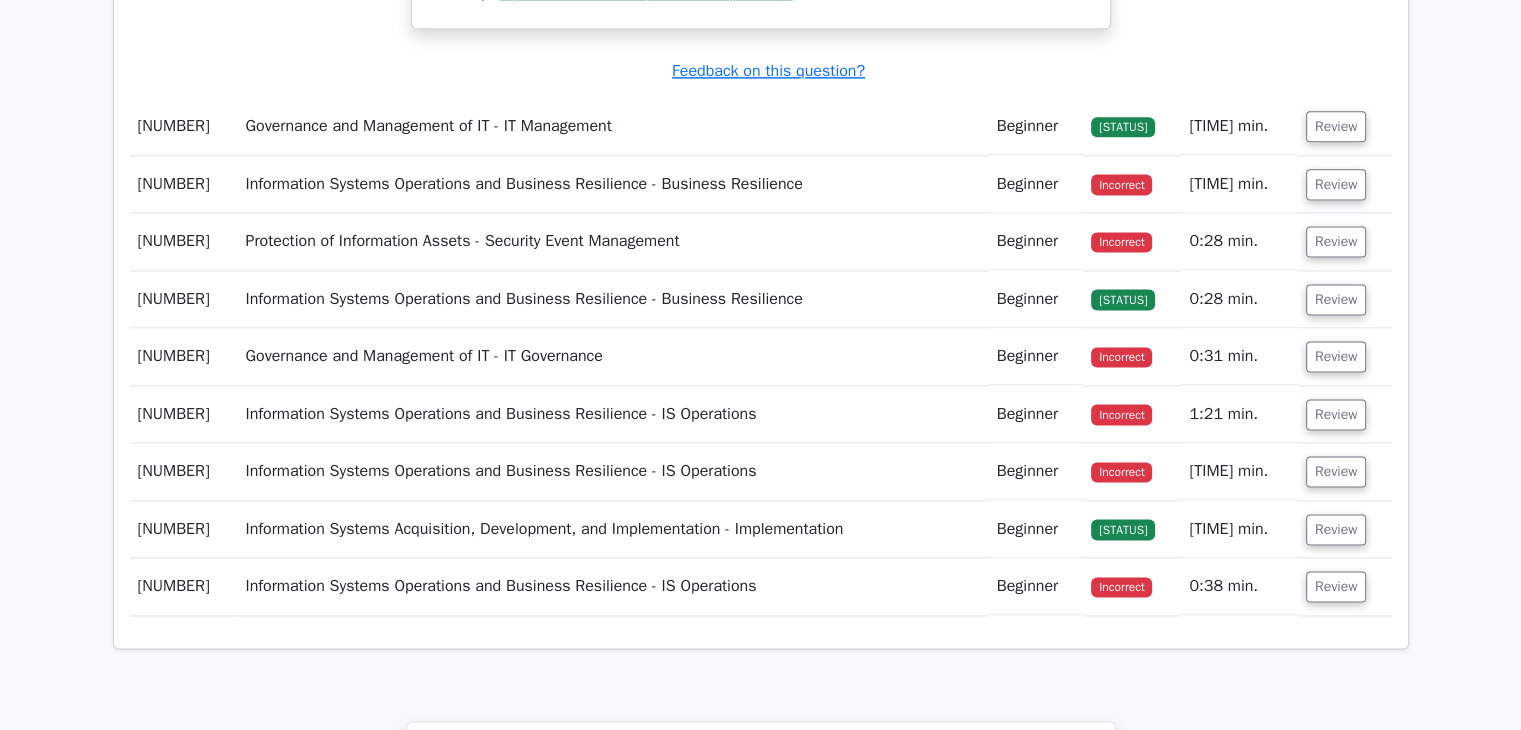 scroll, scrollTop: 2720, scrollLeft: 0, axis: vertical 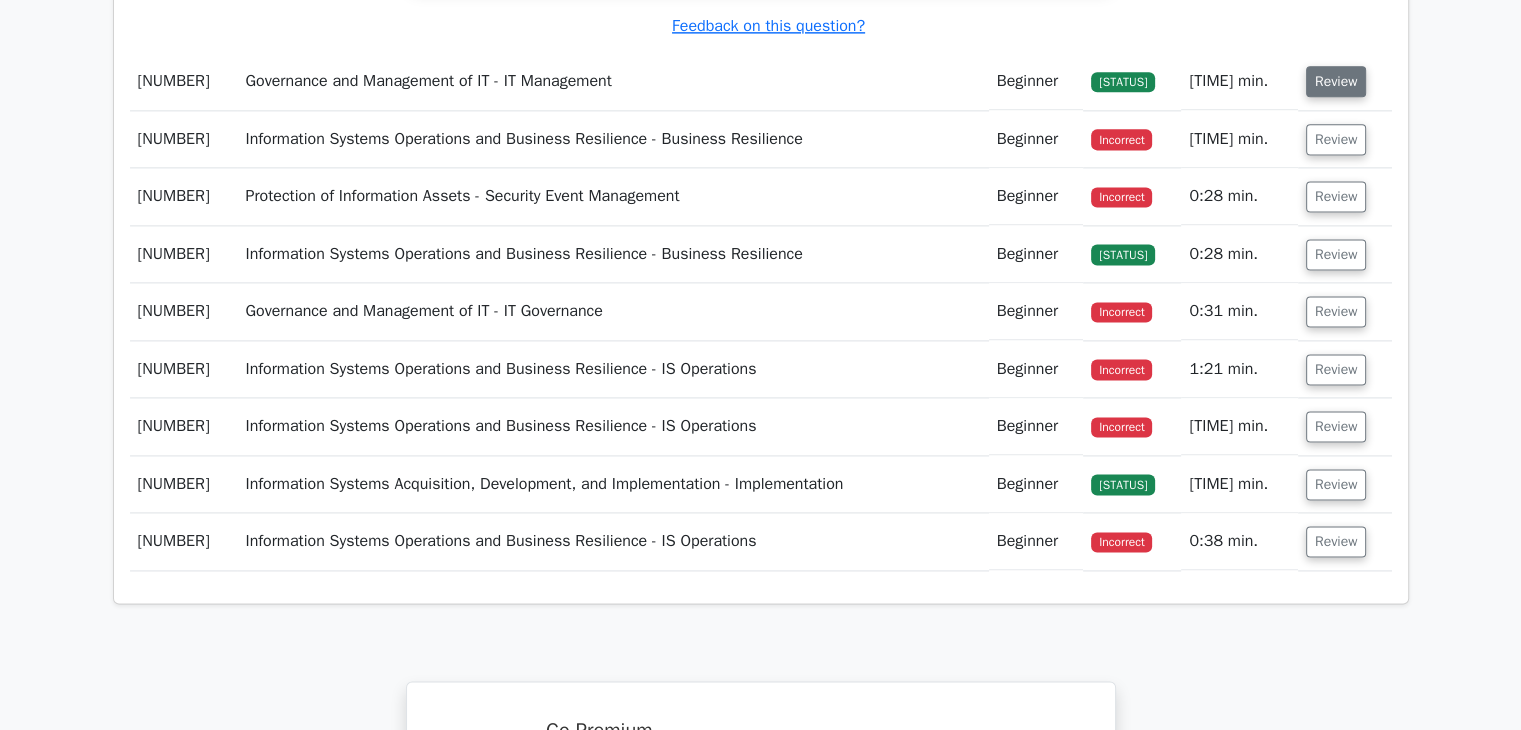 click on "Review" at bounding box center [1336, 81] 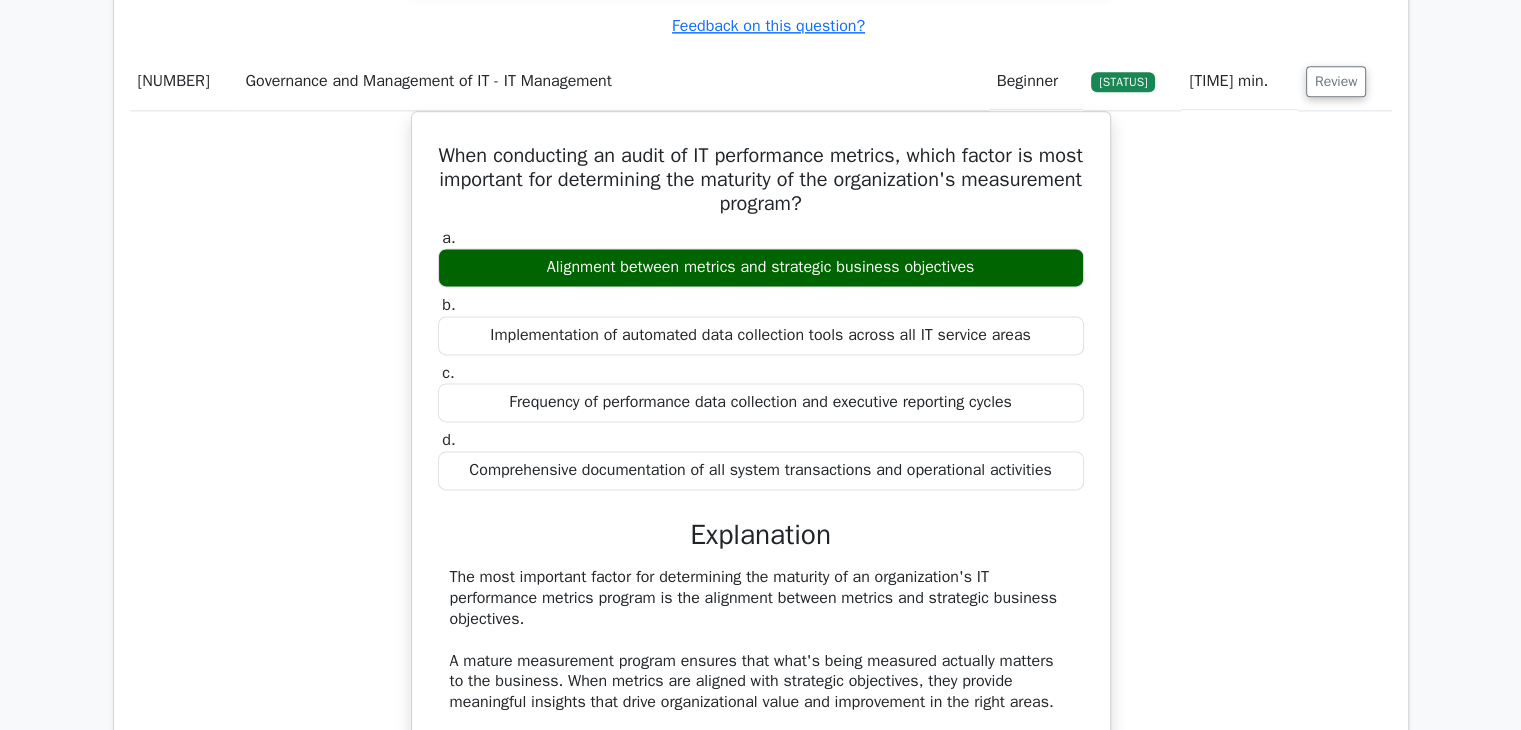 click on "When conducting an audit of IT performance metrics, which factor is most important for determining the maturity of the organization's measurement program?
a.
Alignment between metrics and strategic business objectives
b.
c." at bounding box center (761, 632) 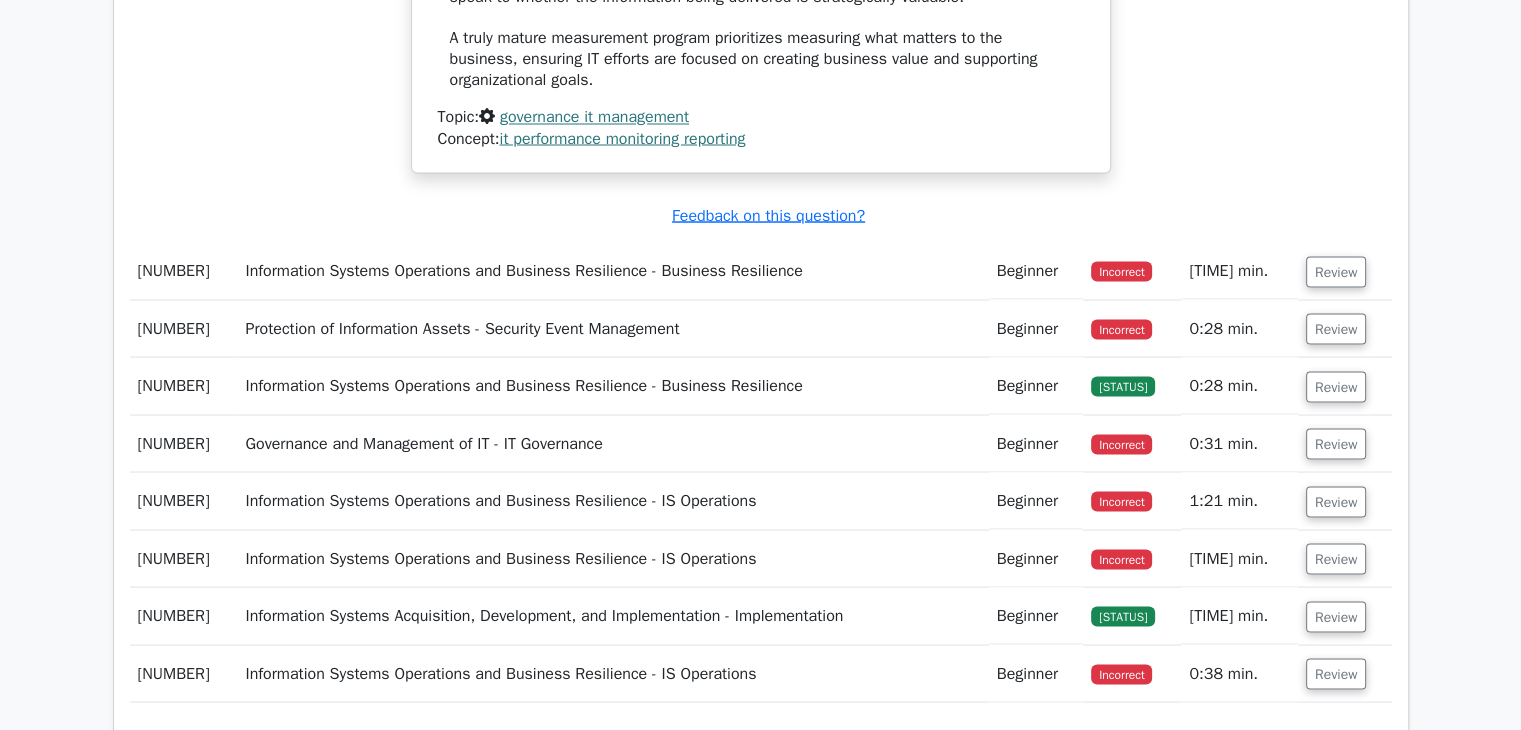 scroll, scrollTop: 3680, scrollLeft: 0, axis: vertical 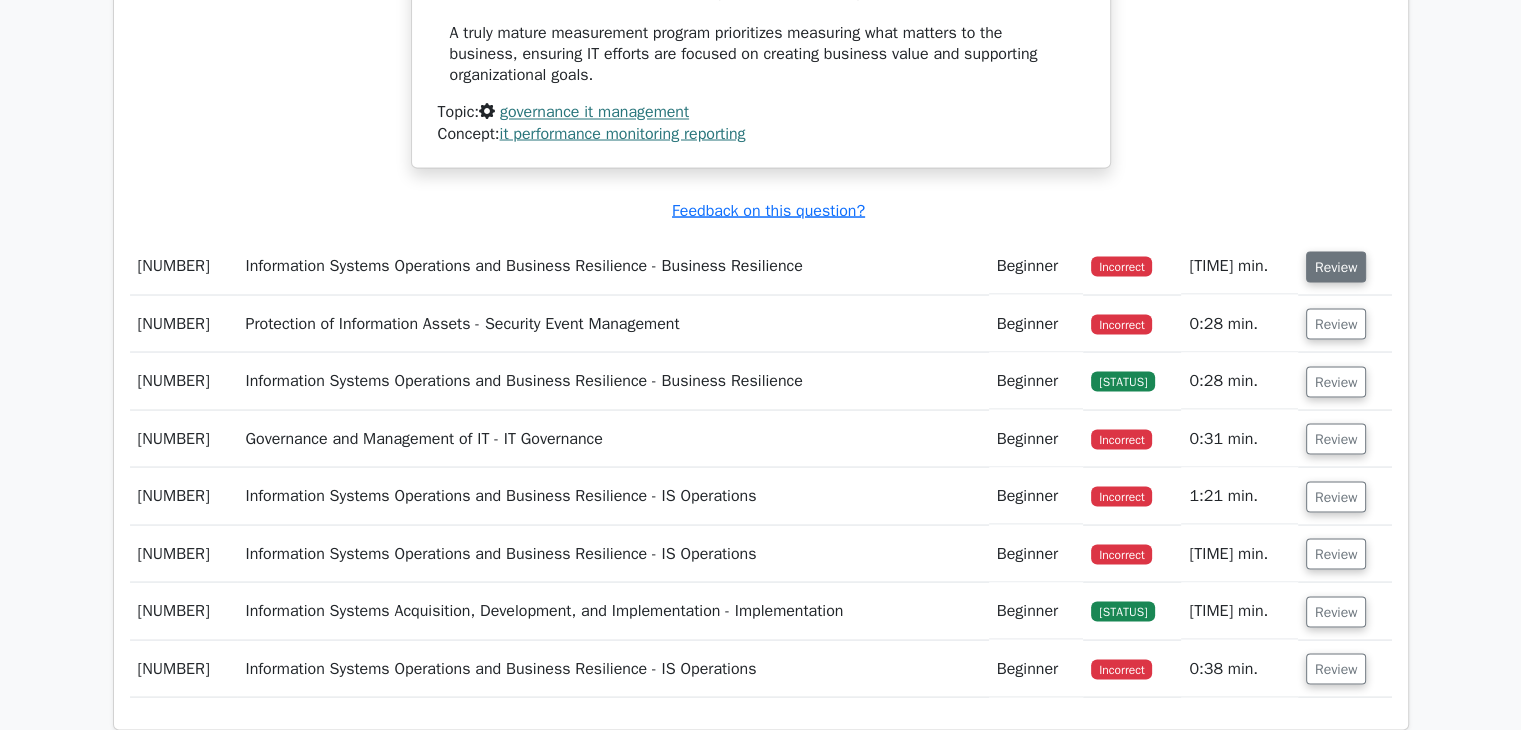 click on "Review" at bounding box center [1336, 266] 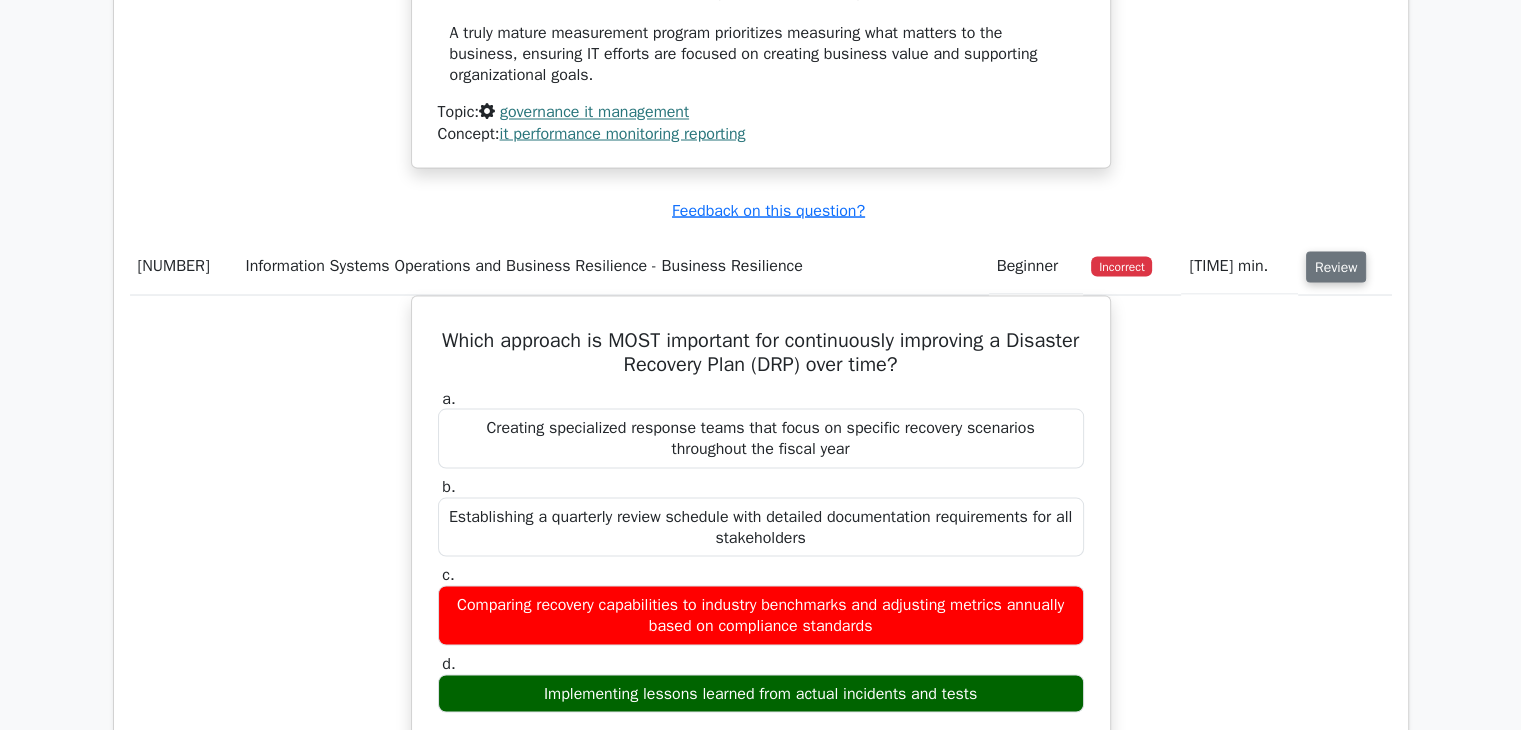 type 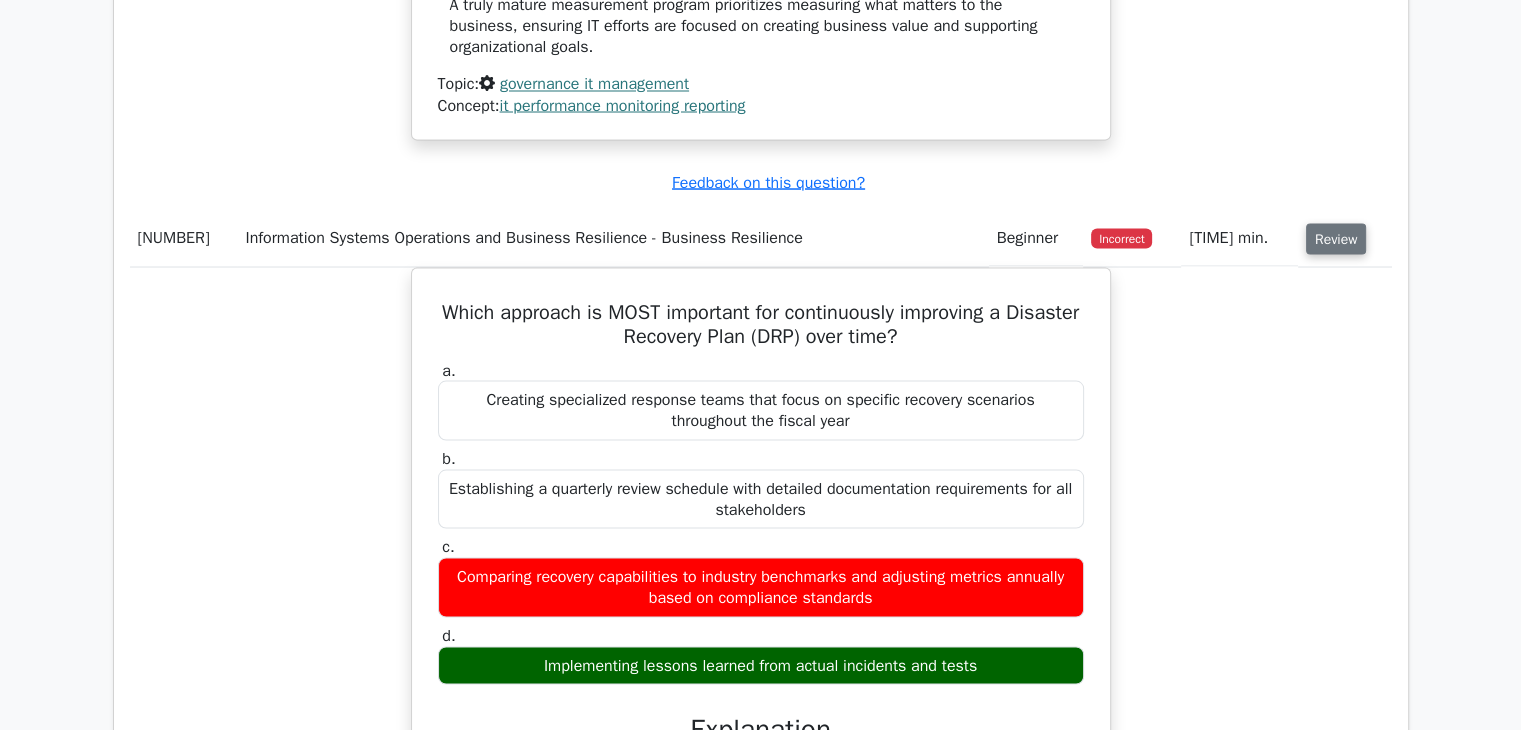 scroll, scrollTop: 3720, scrollLeft: 0, axis: vertical 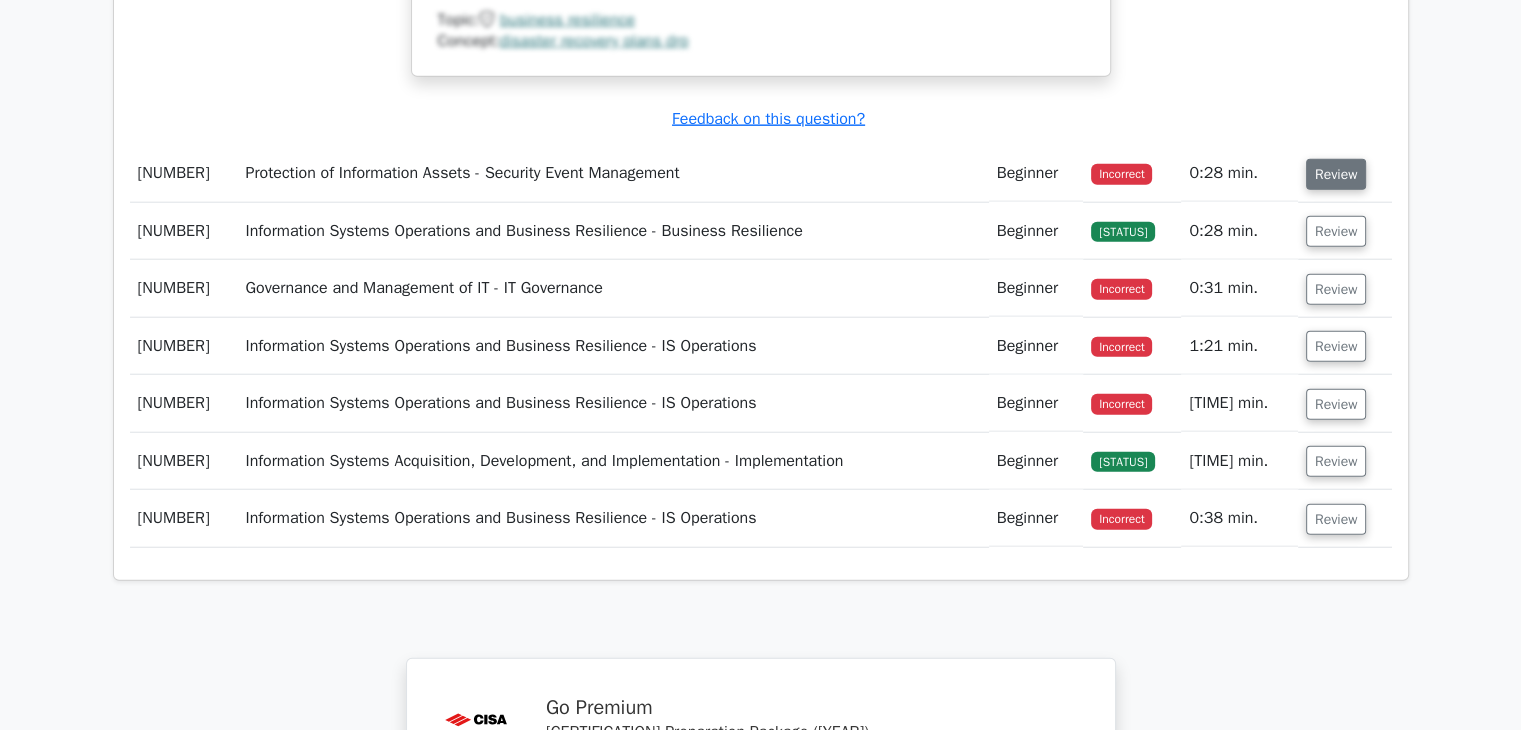click on "Review" at bounding box center [1336, 174] 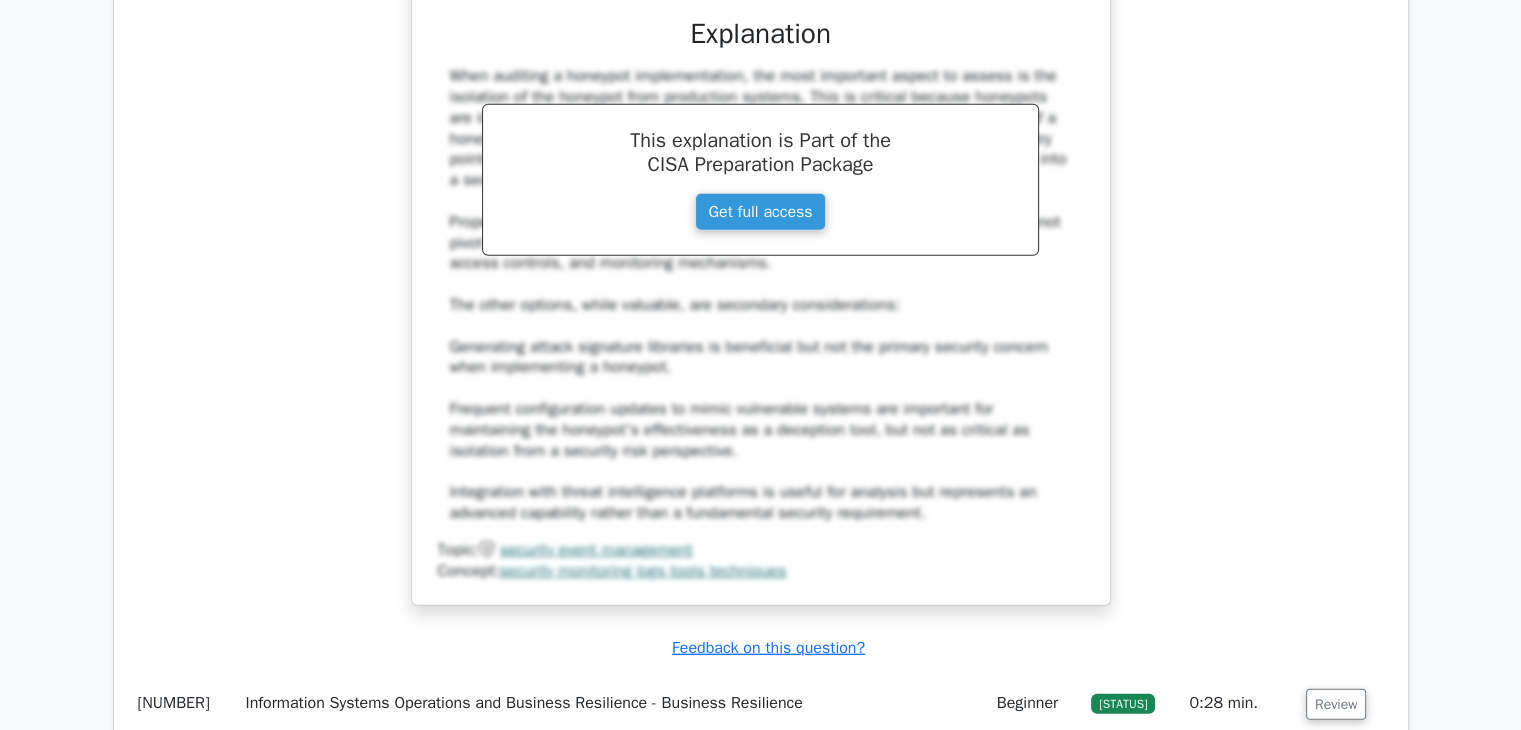 scroll, scrollTop: 5635, scrollLeft: 0, axis: vertical 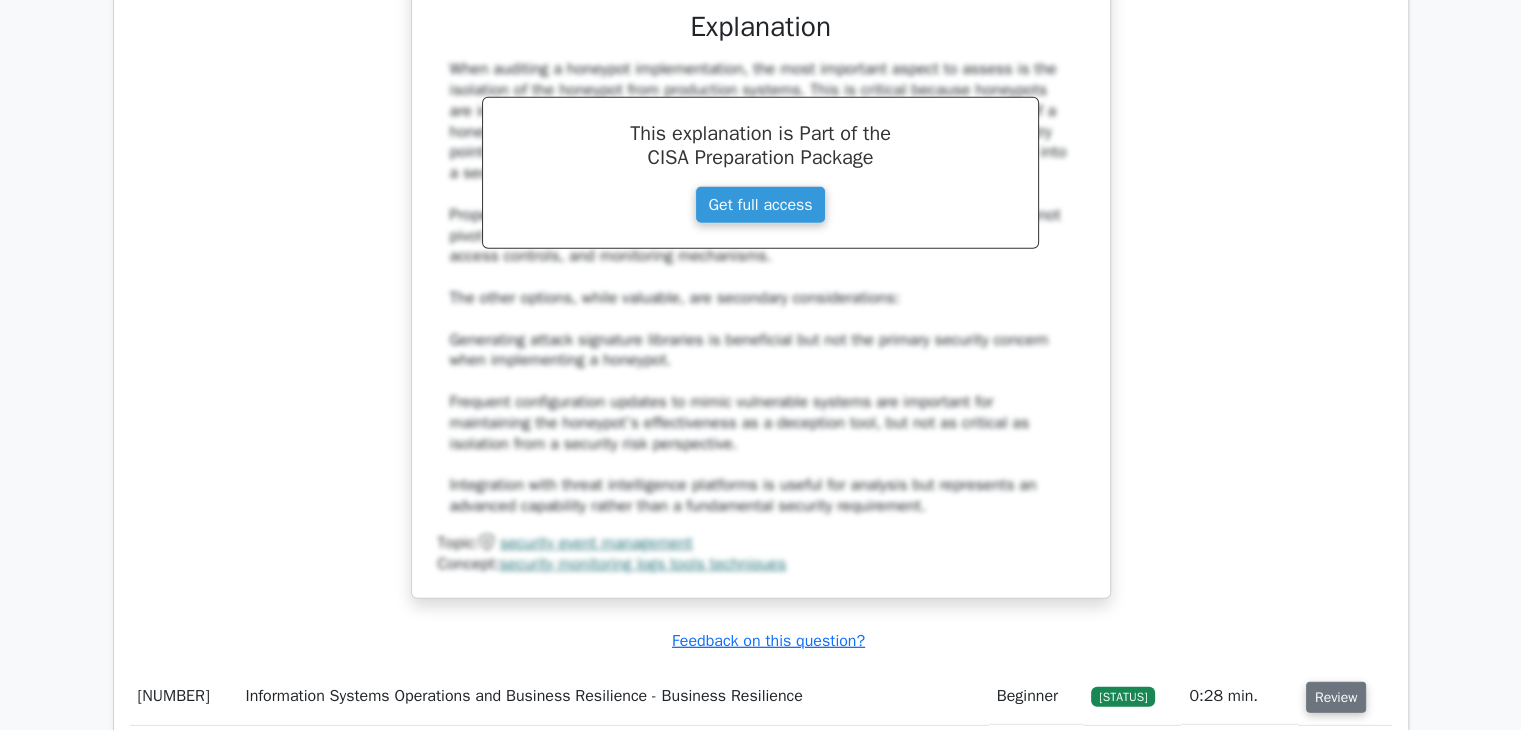 click on "Review" at bounding box center (1336, 697) 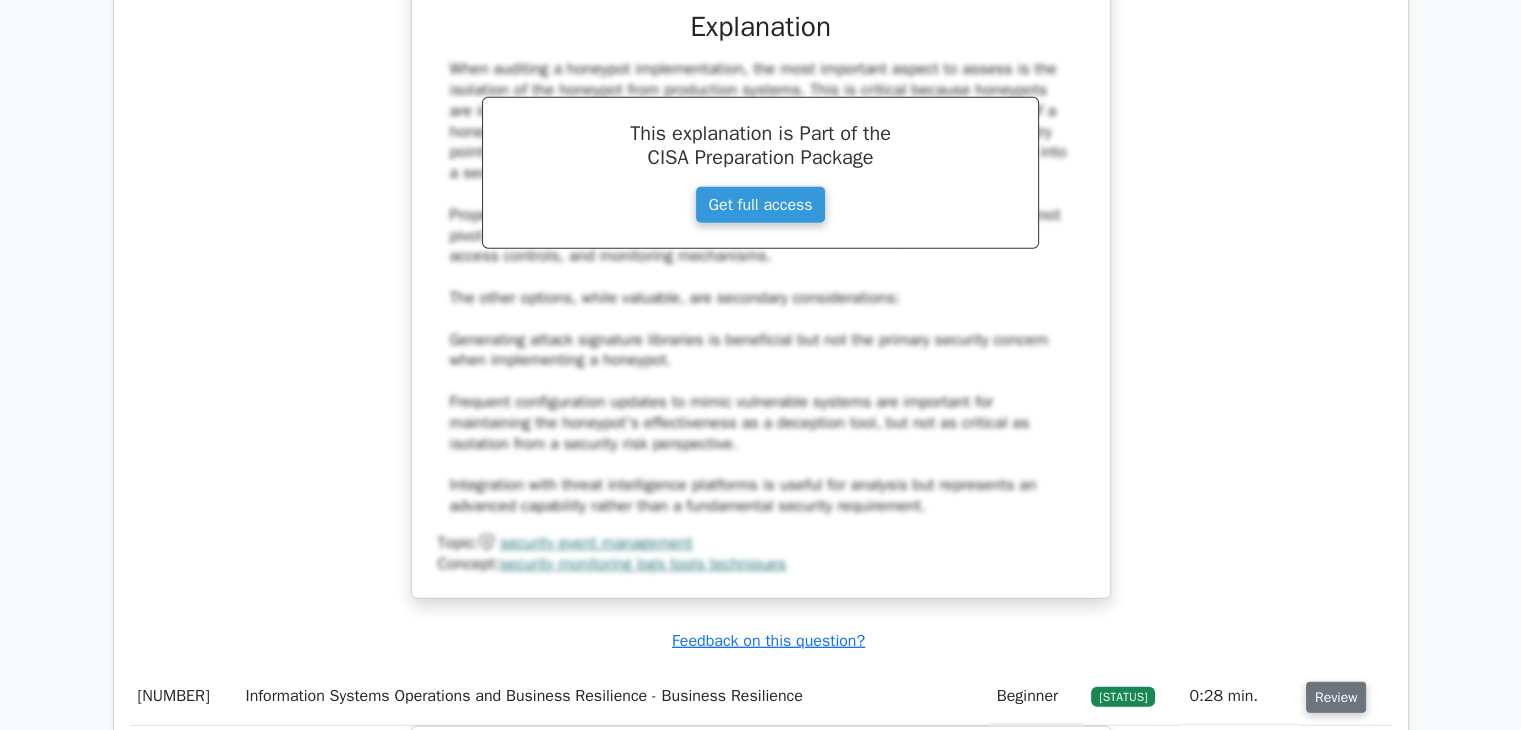 click on "Review" at bounding box center [1336, 697] 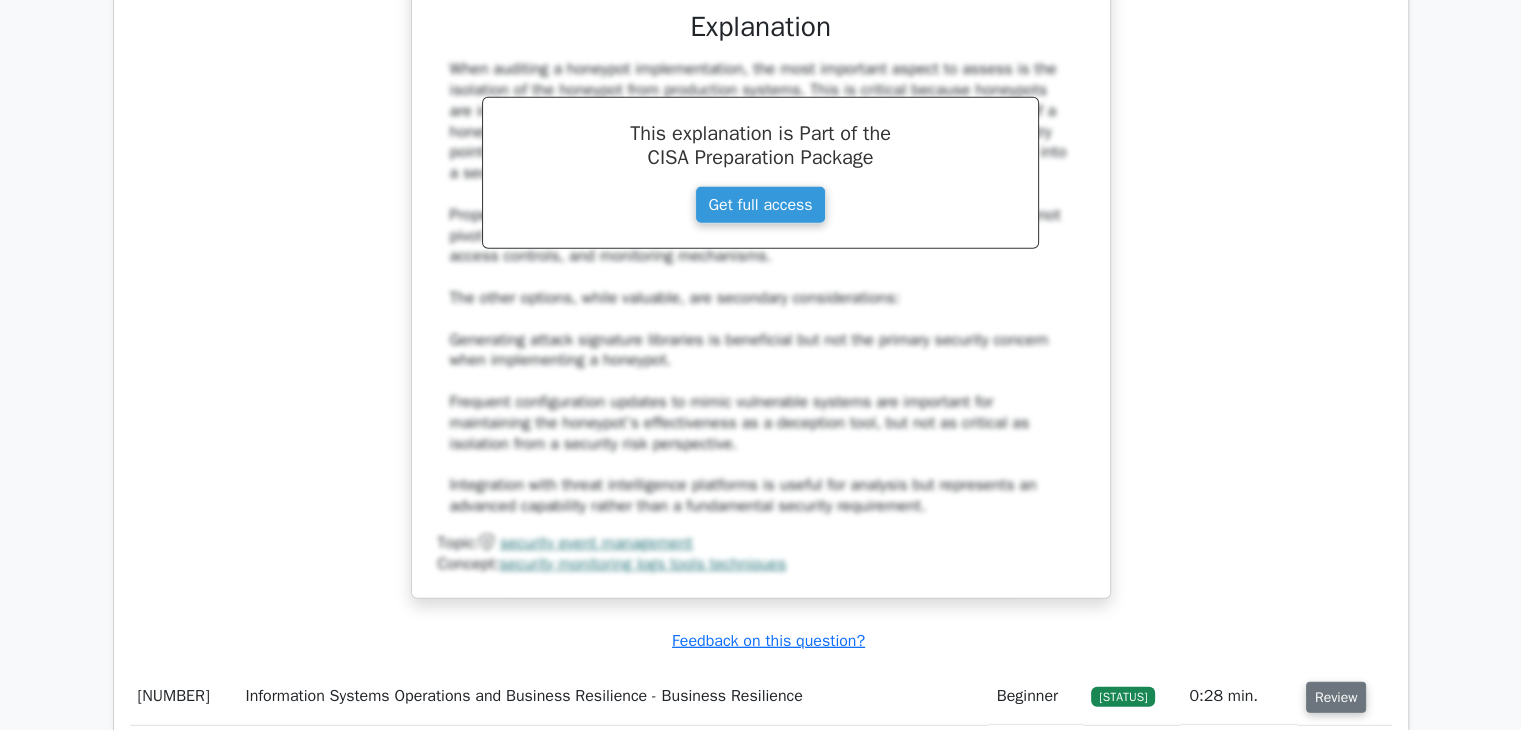 click on "Review" at bounding box center (1336, 697) 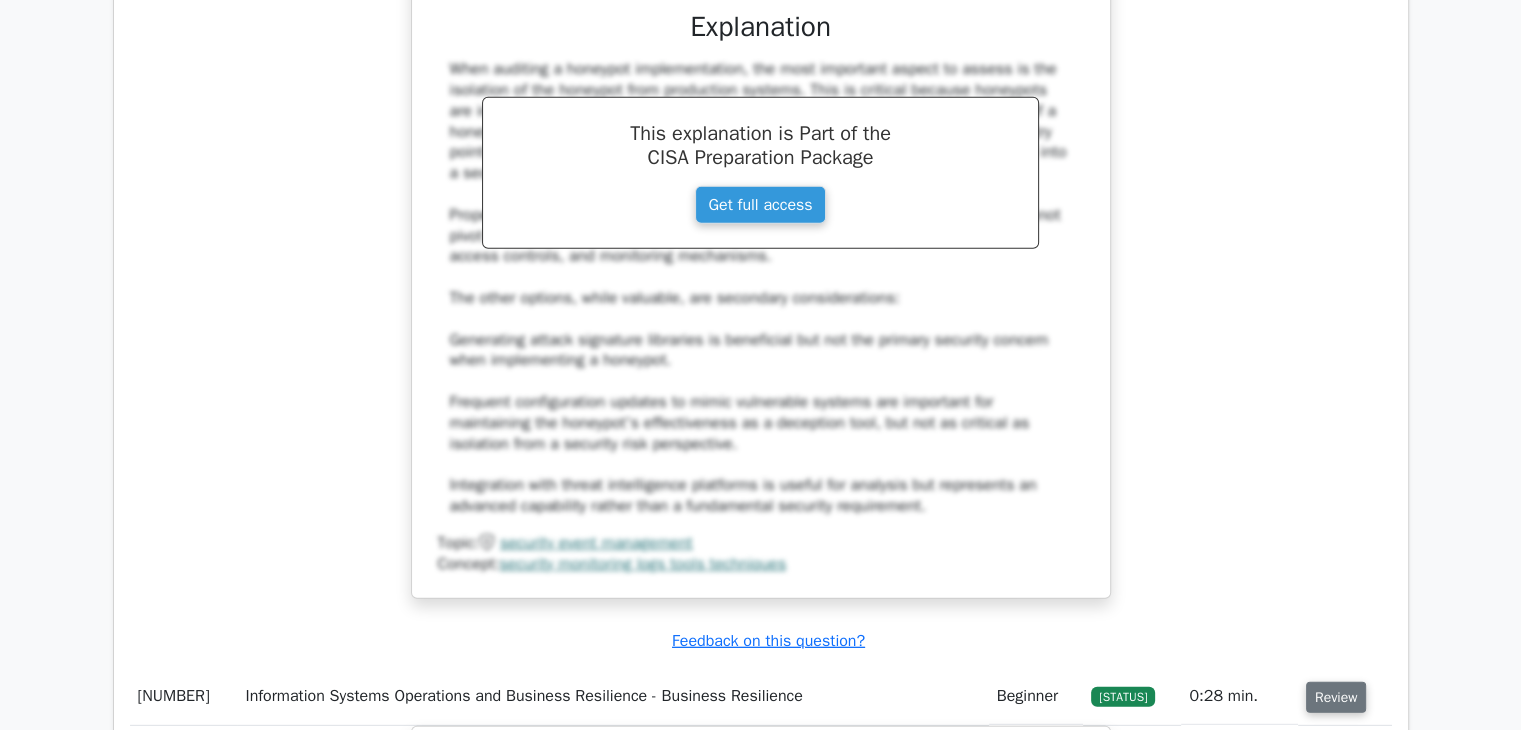 click on "Review" at bounding box center [1336, 697] 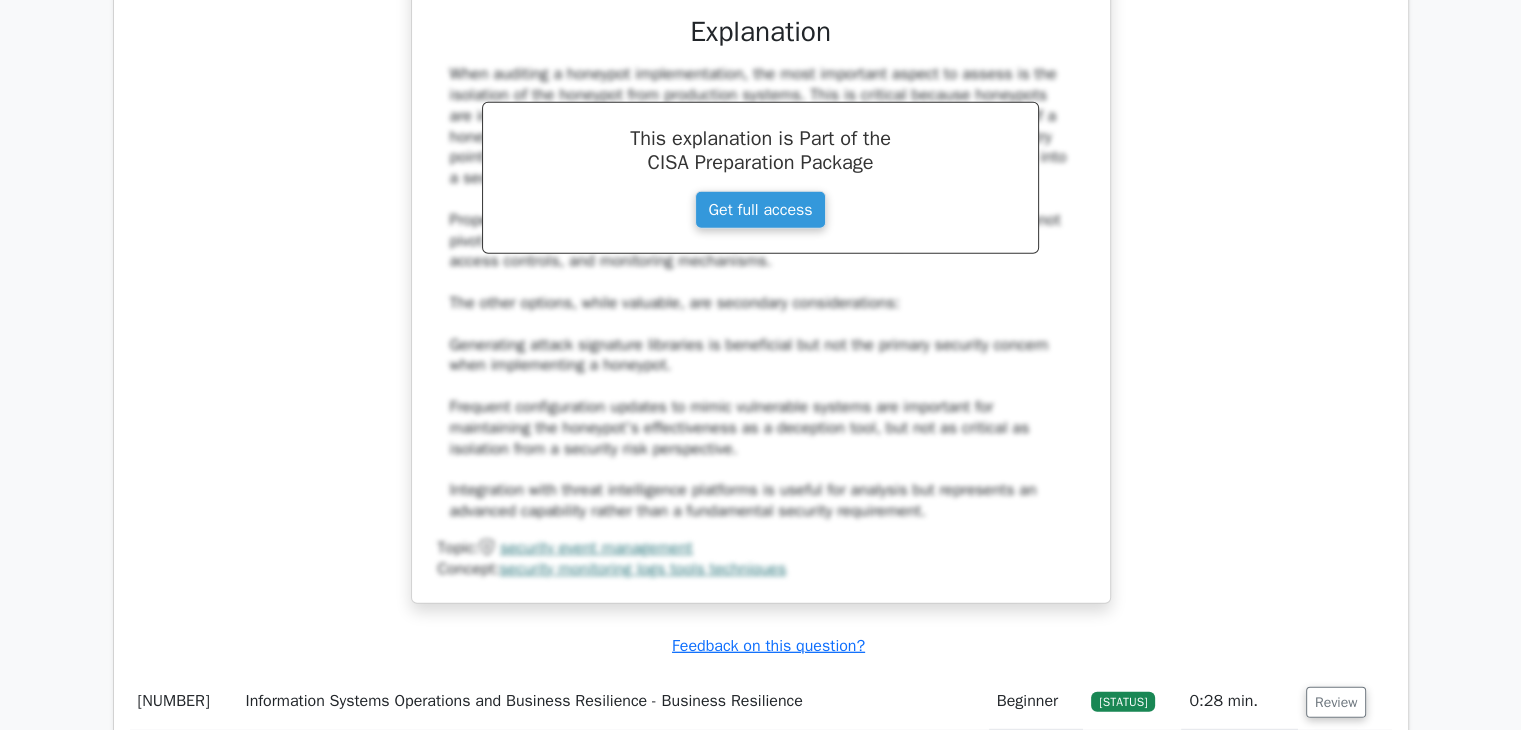 scroll, scrollTop: 6273, scrollLeft: 0, axis: vertical 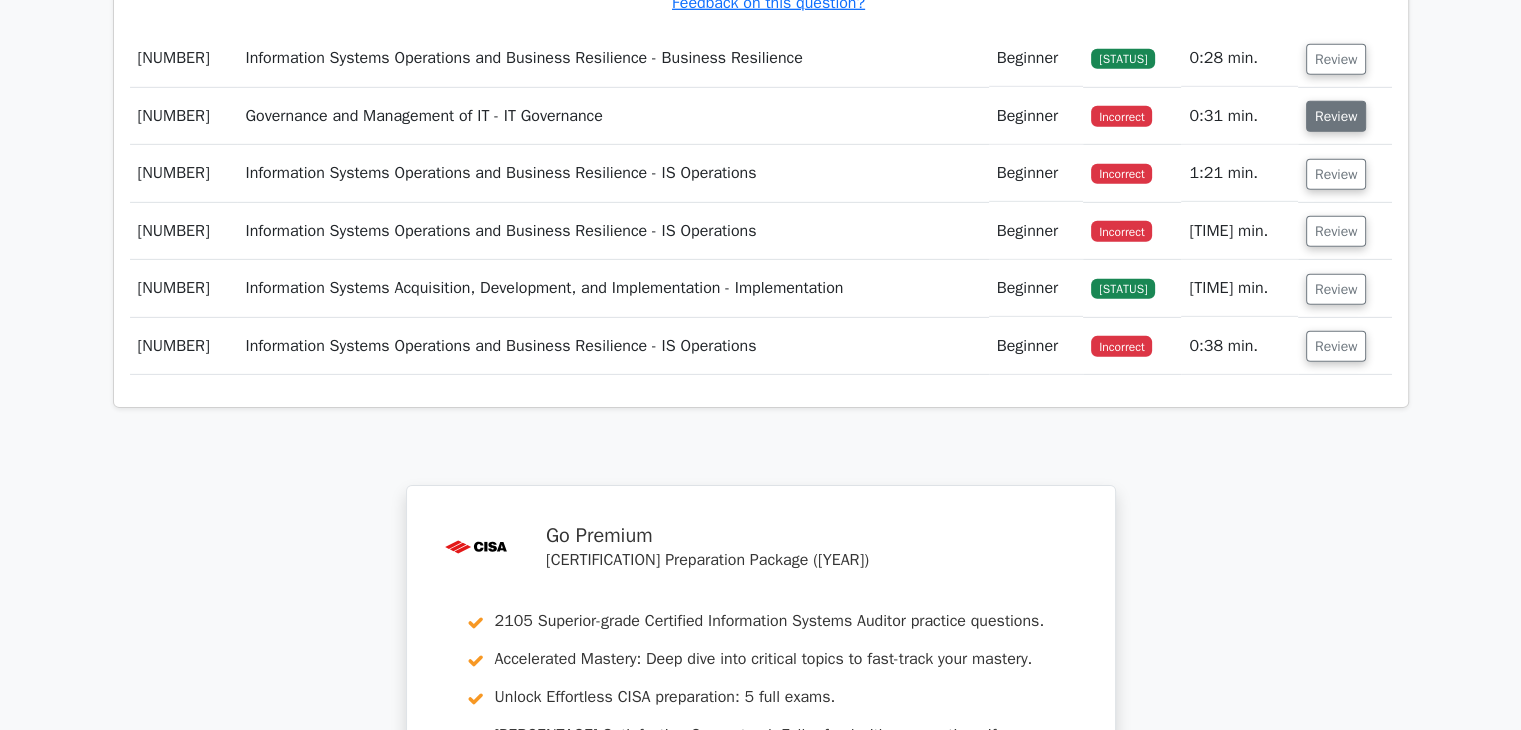 click on "Review" at bounding box center [1336, 116] 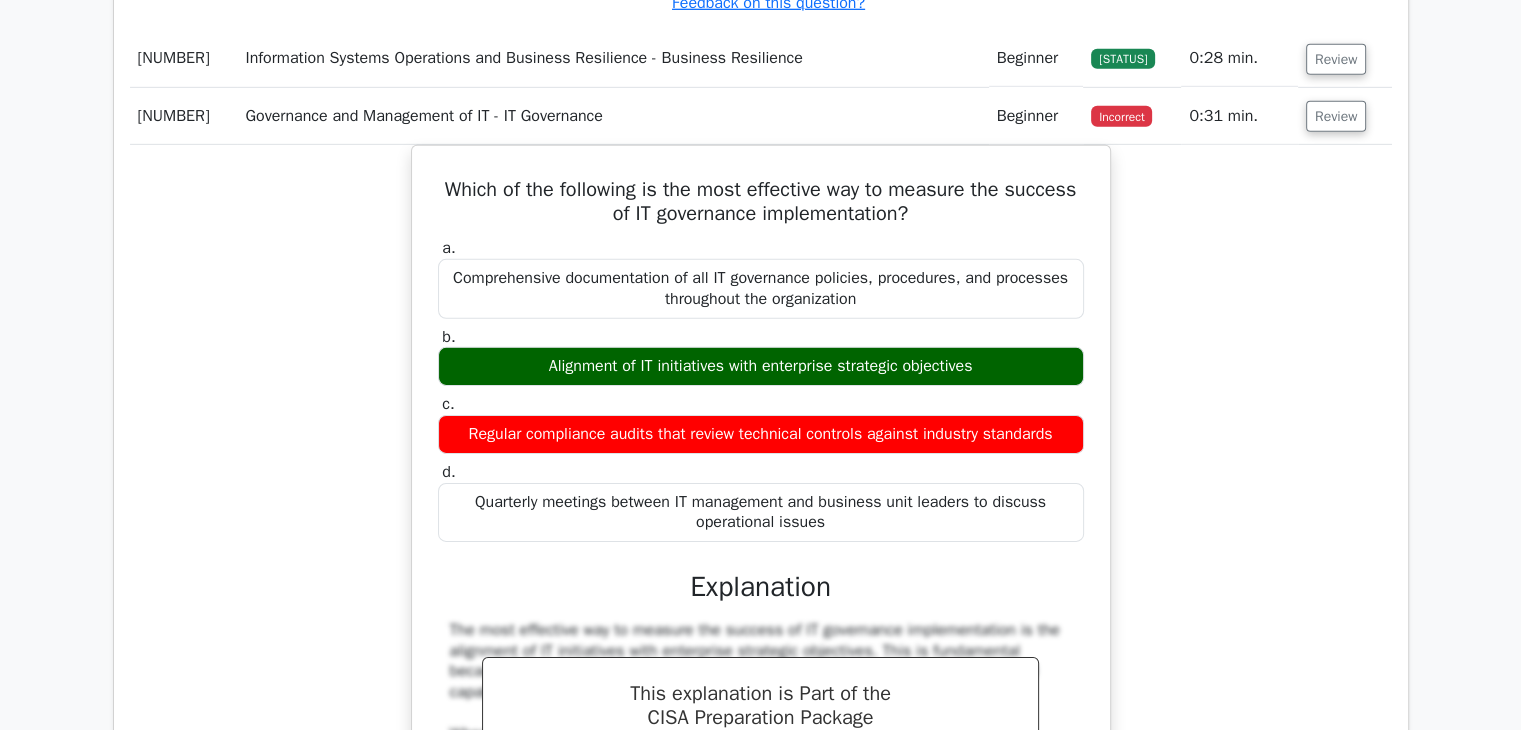 type 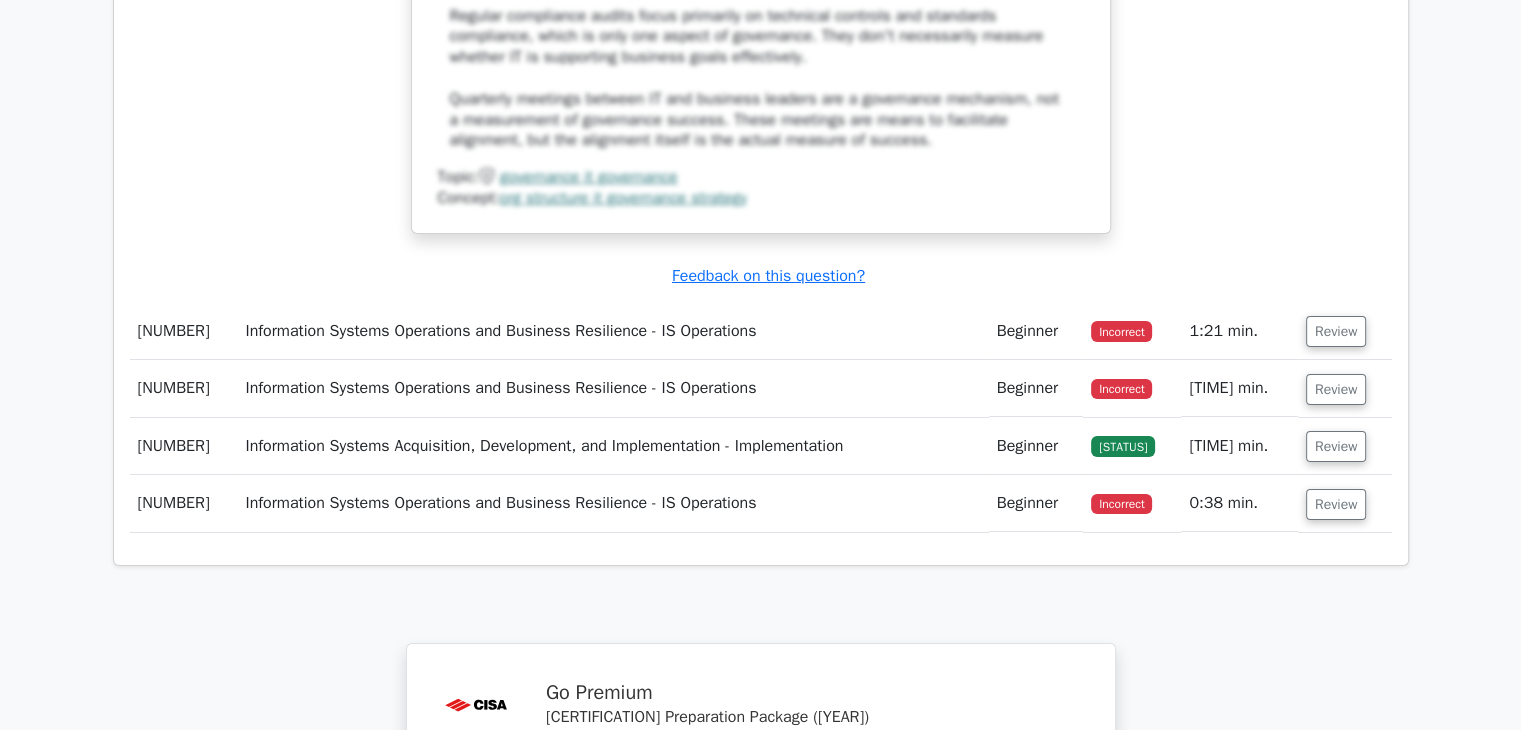 scroll, scrollTop: 7313, scrollLeft: 0, axis: vertical 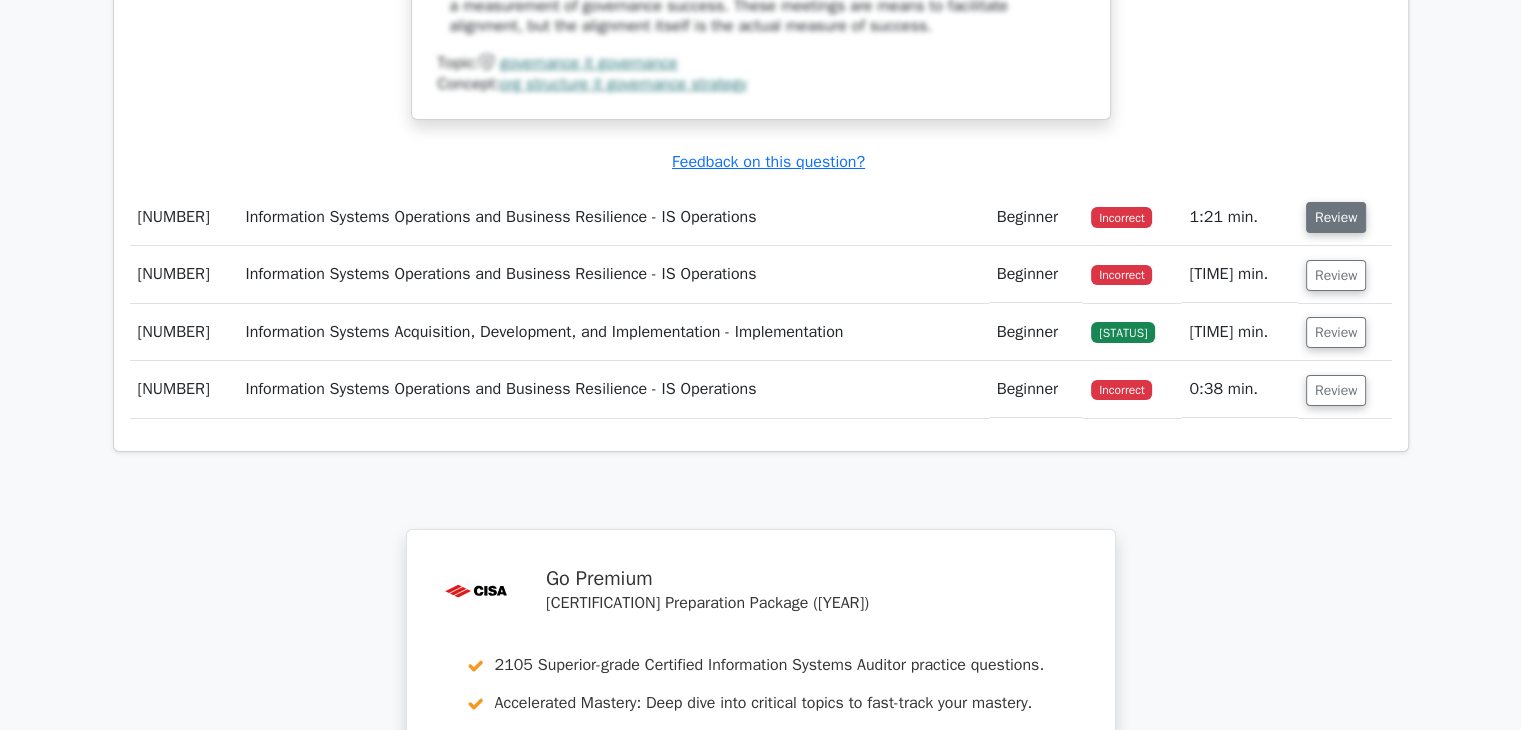 click on "Review" at bounding box center (1336, 217) 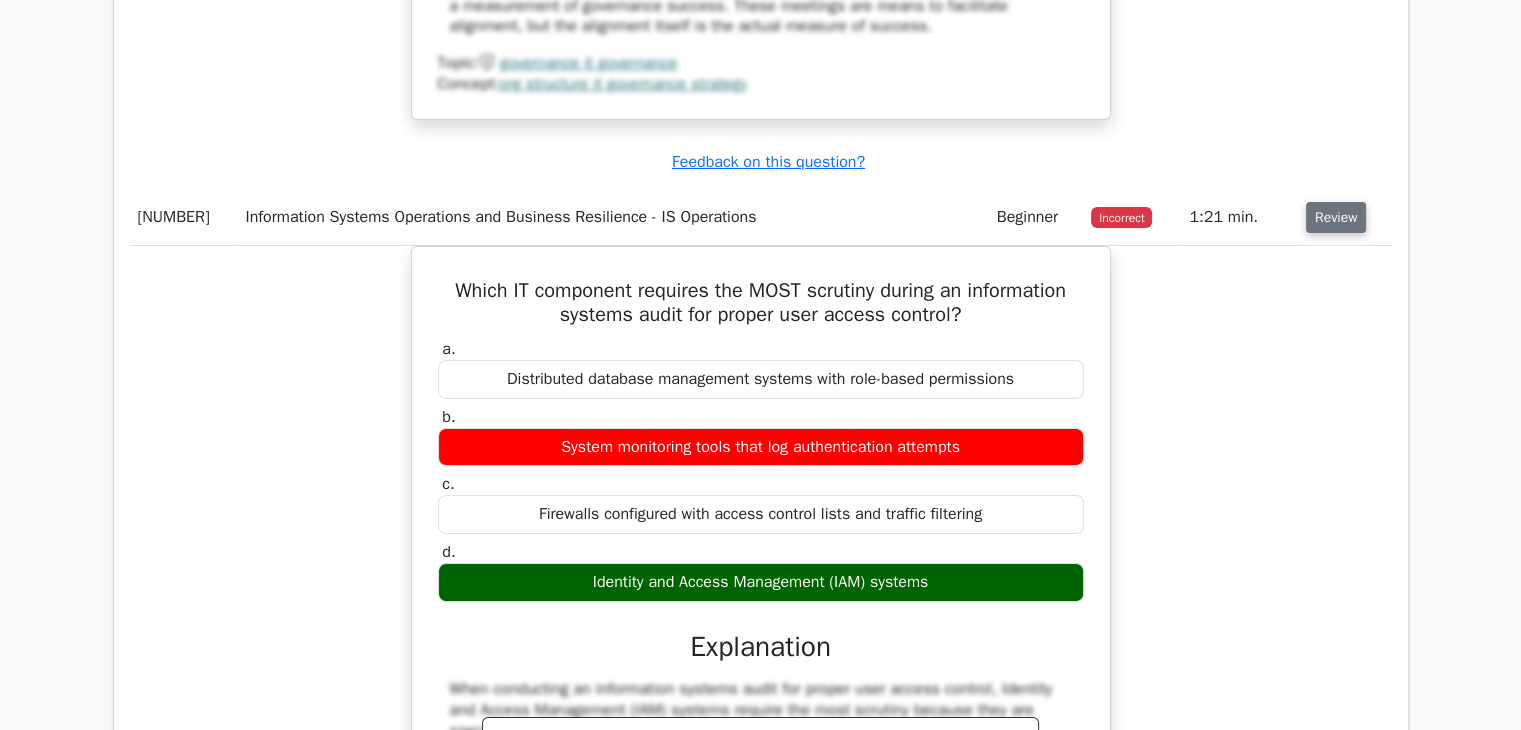 type 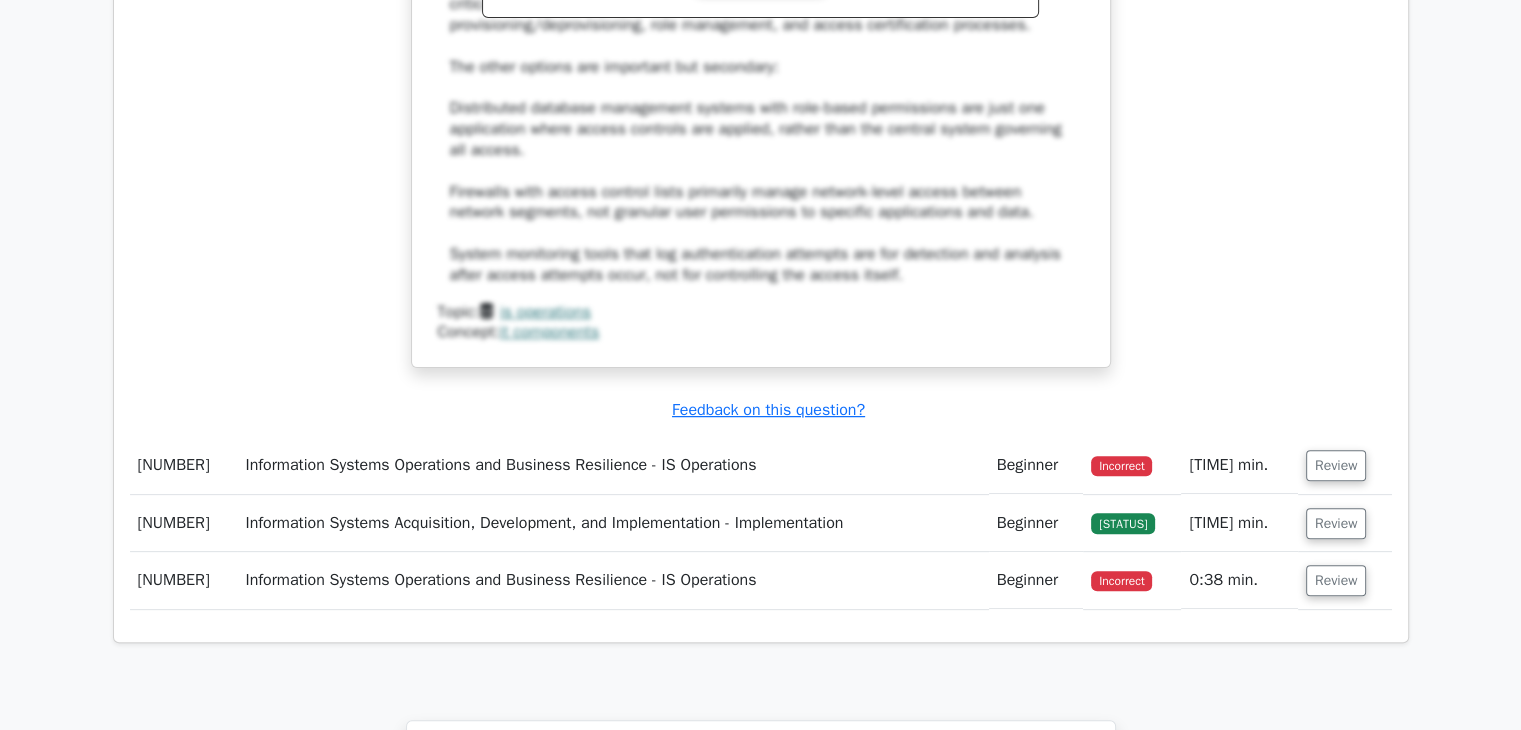 scroll, scrollTop: 8193, scrollLeft: 0, axis: vertical 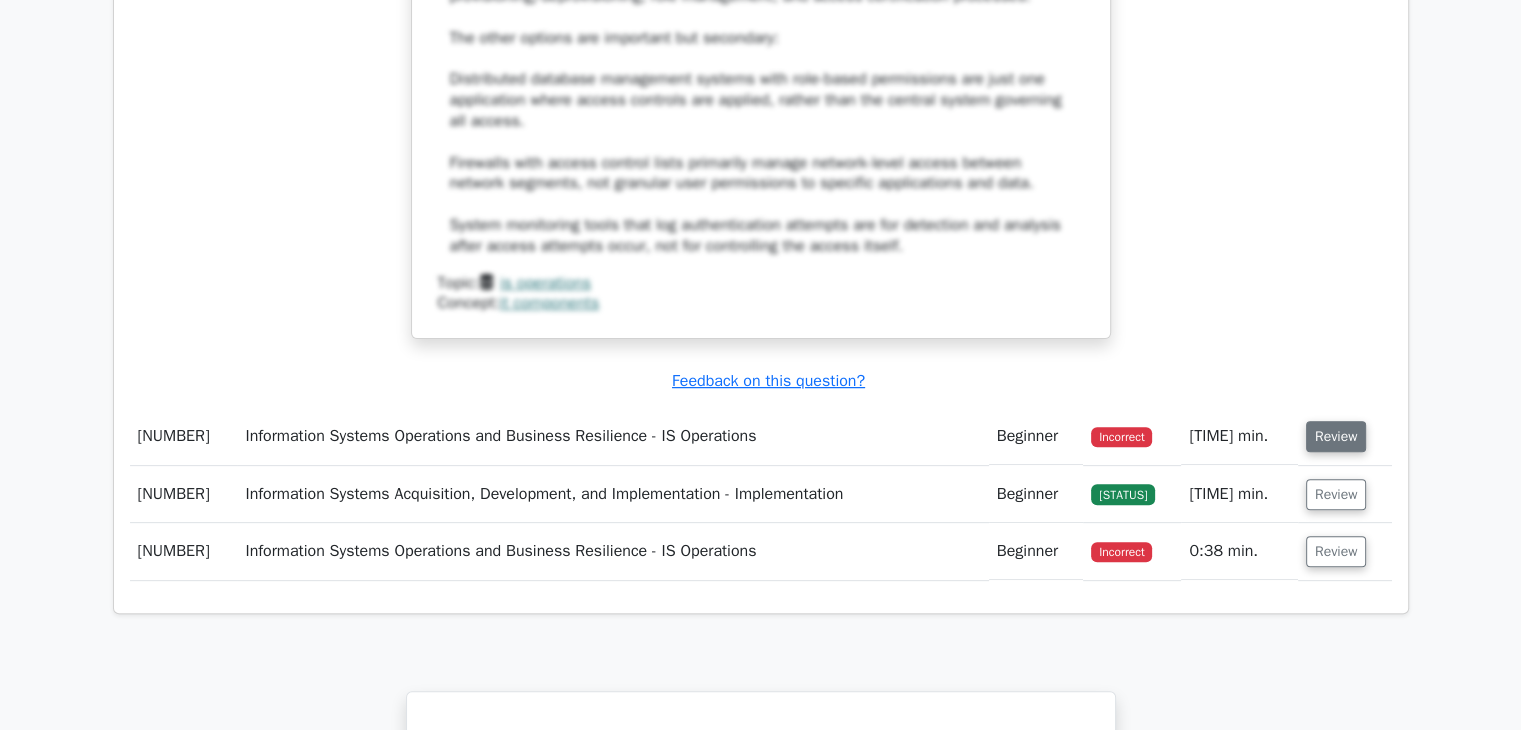 click on "Review" at bounding box center (1336, 436) 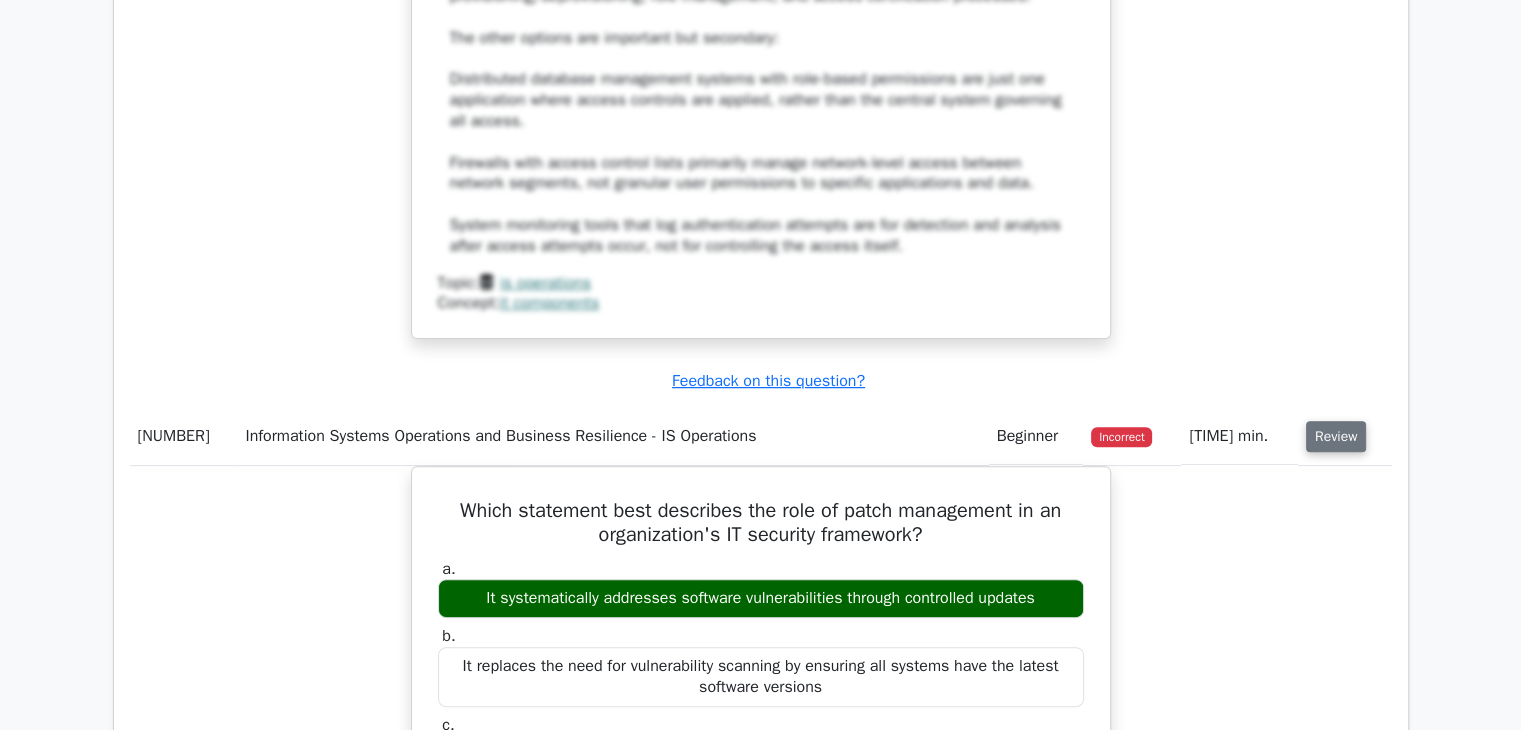 type 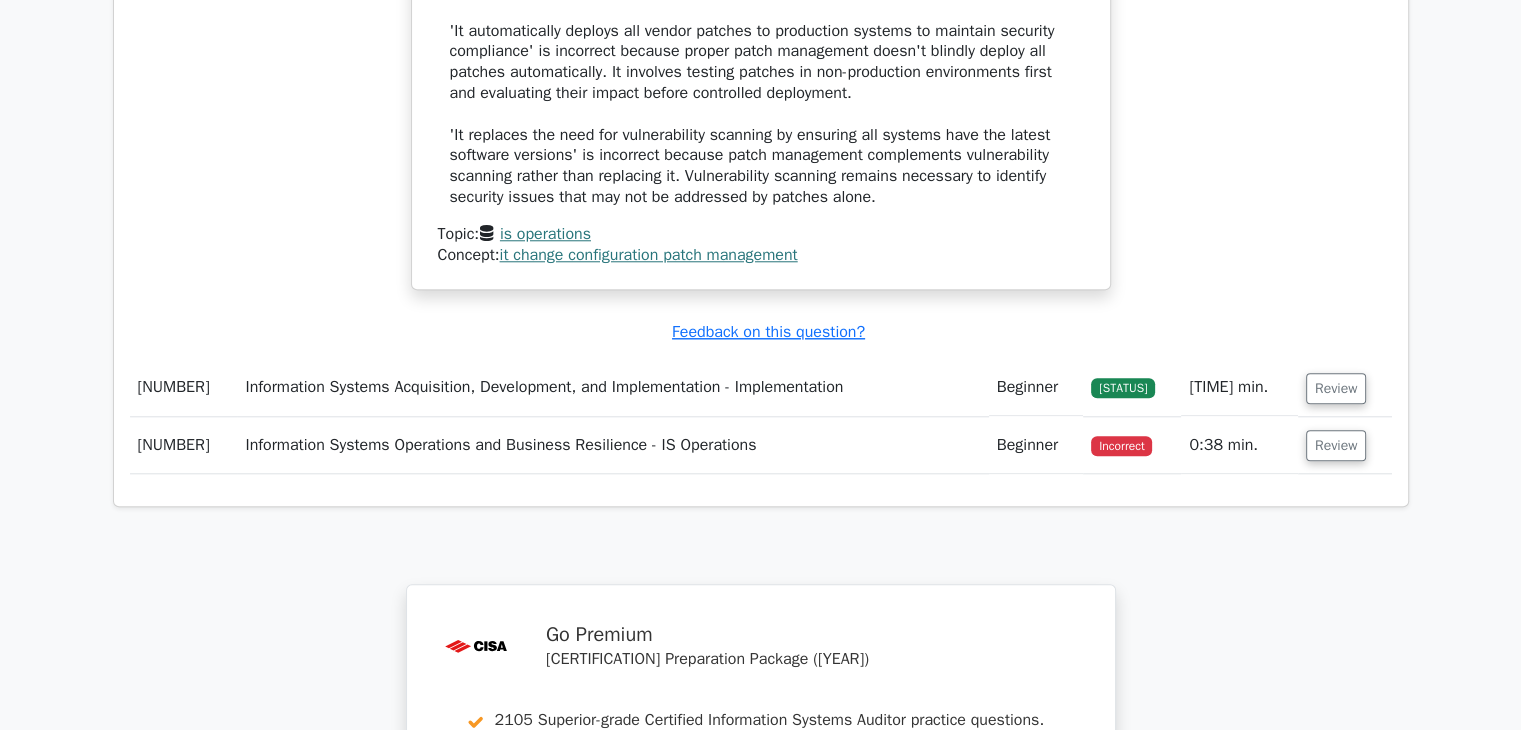 scroll, scrollTop: 9473, scrollLeft: 0, axis: vertical 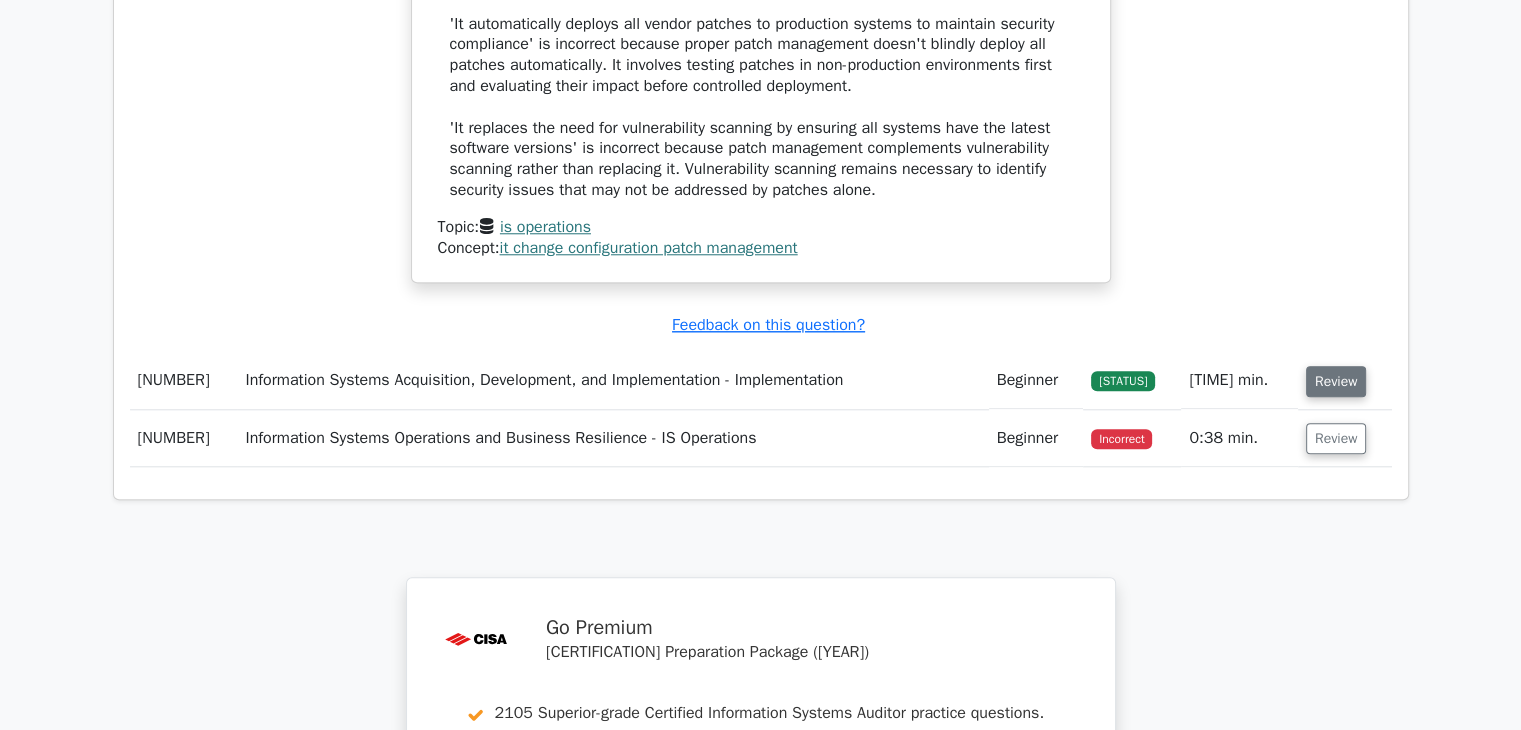 click on "Review" at bounding box center (1336, 381) 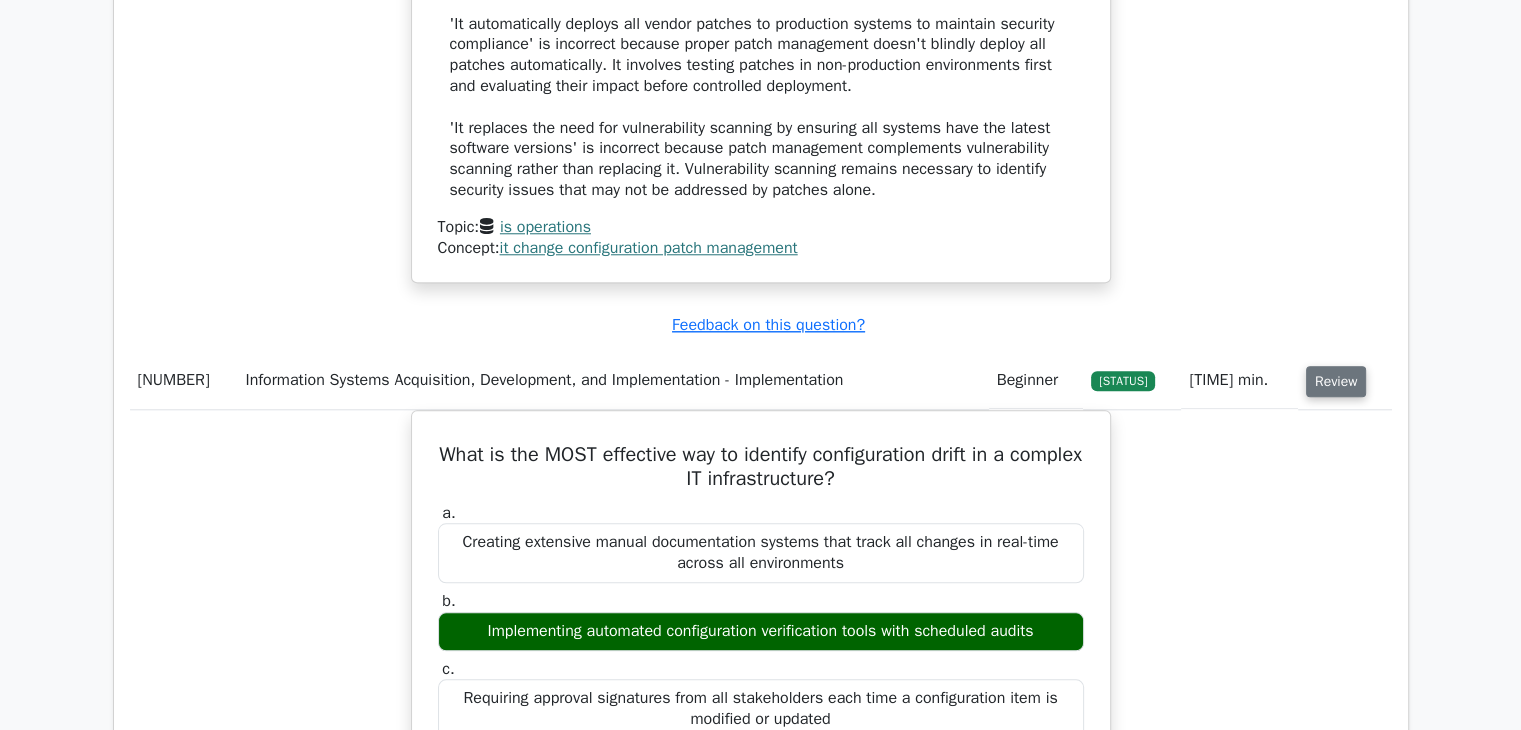 type 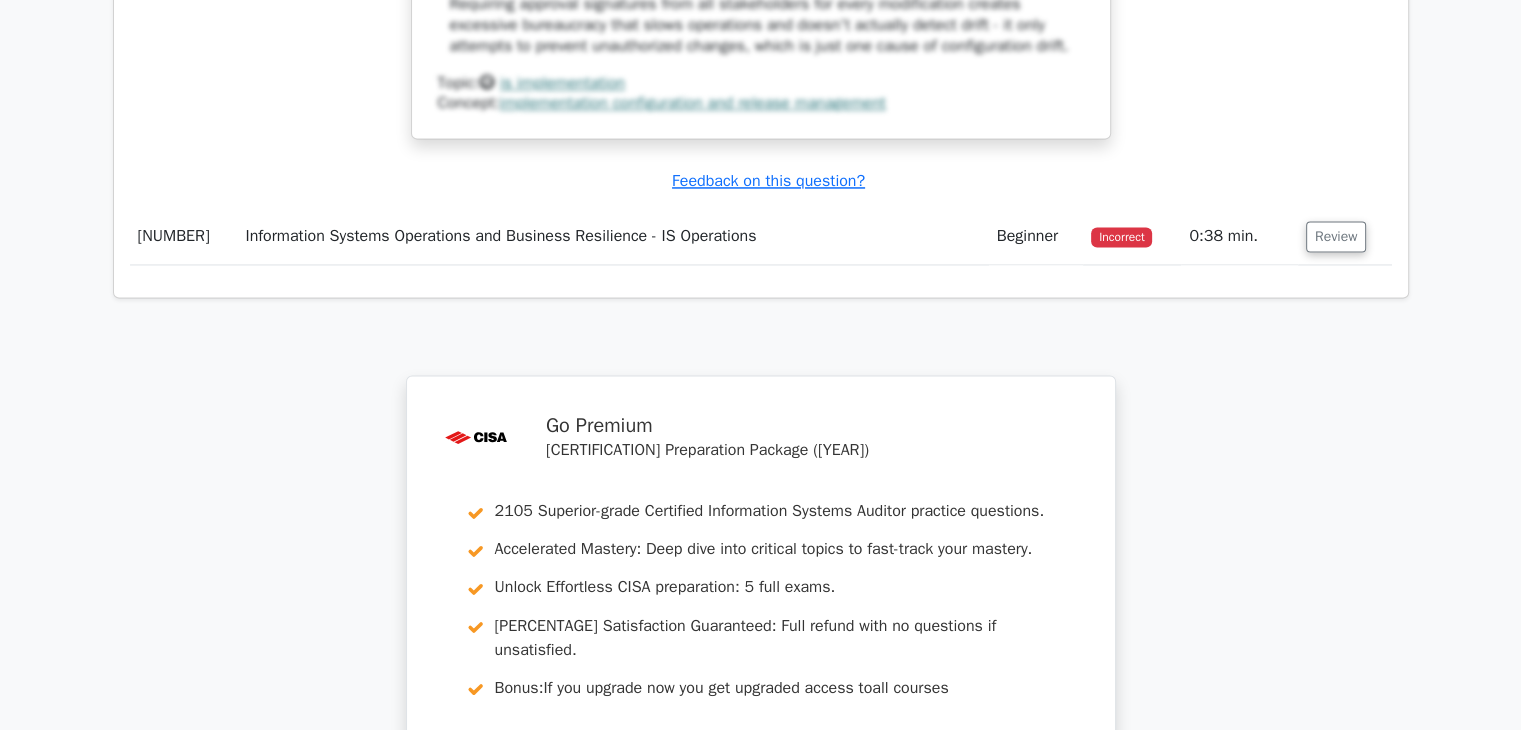 scroll, scrollTop: 10833, scrollLeft: 0, axis: vertical 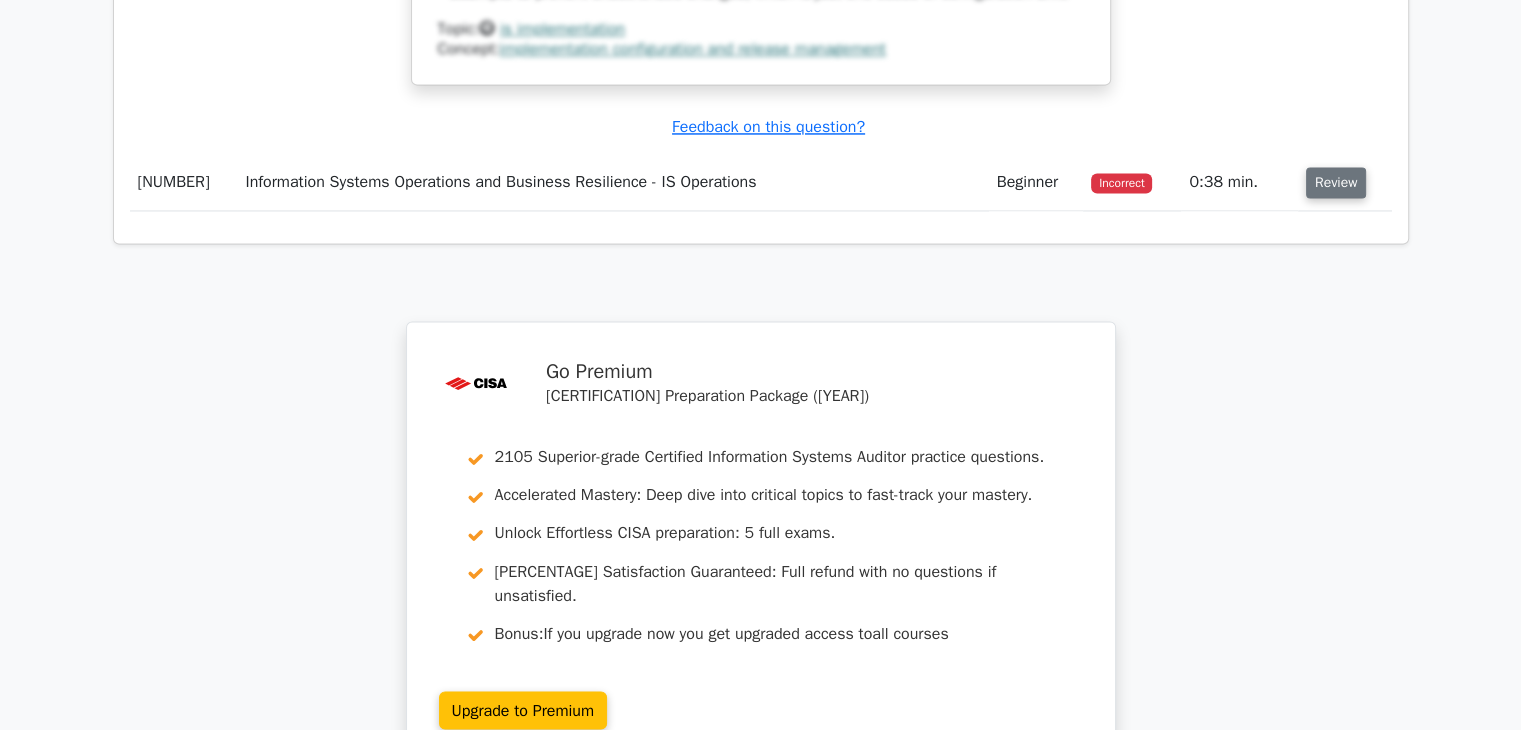 click on "Review" at bounding box center (1336, 182) 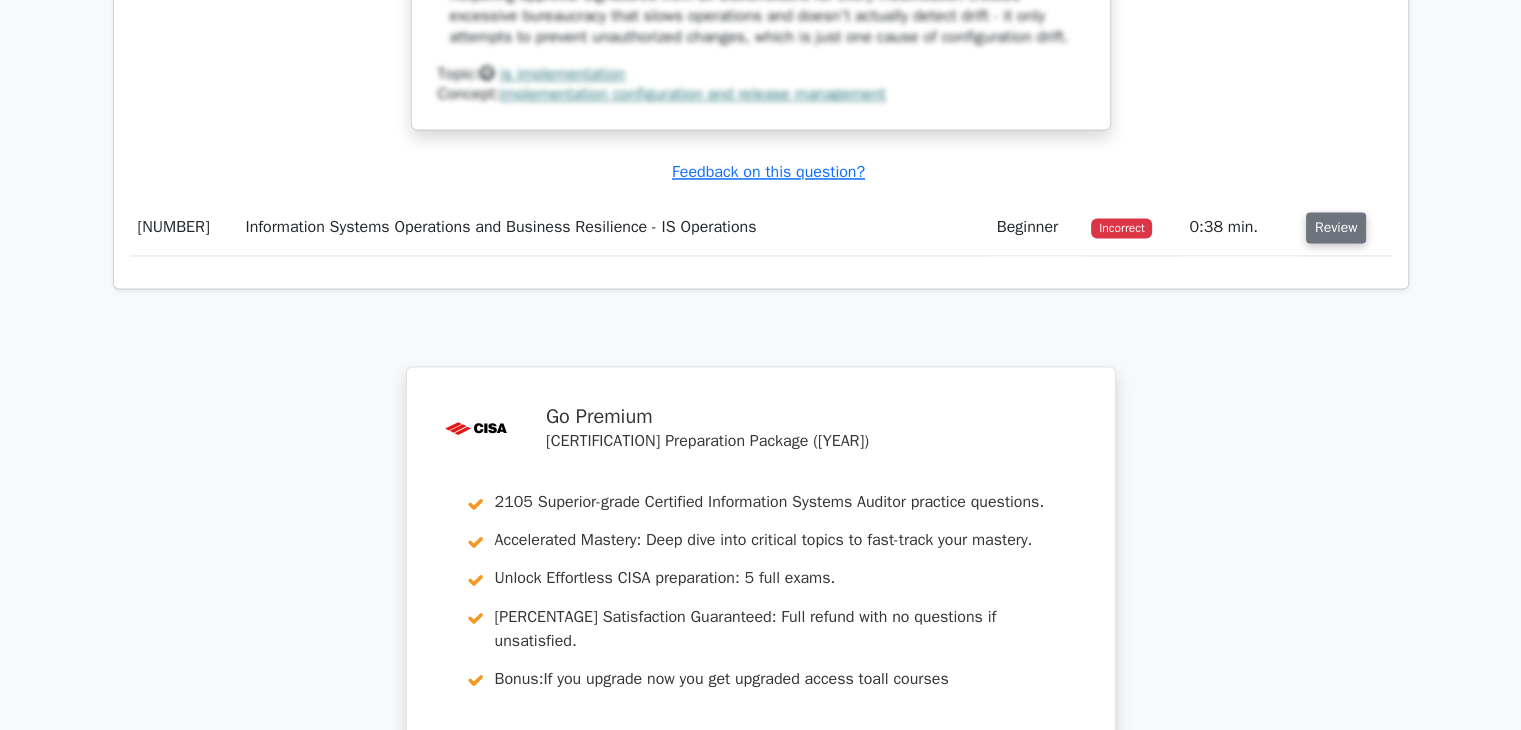 scroll, scrollTop: 10833, scrollLeft: 0, axis: vertical 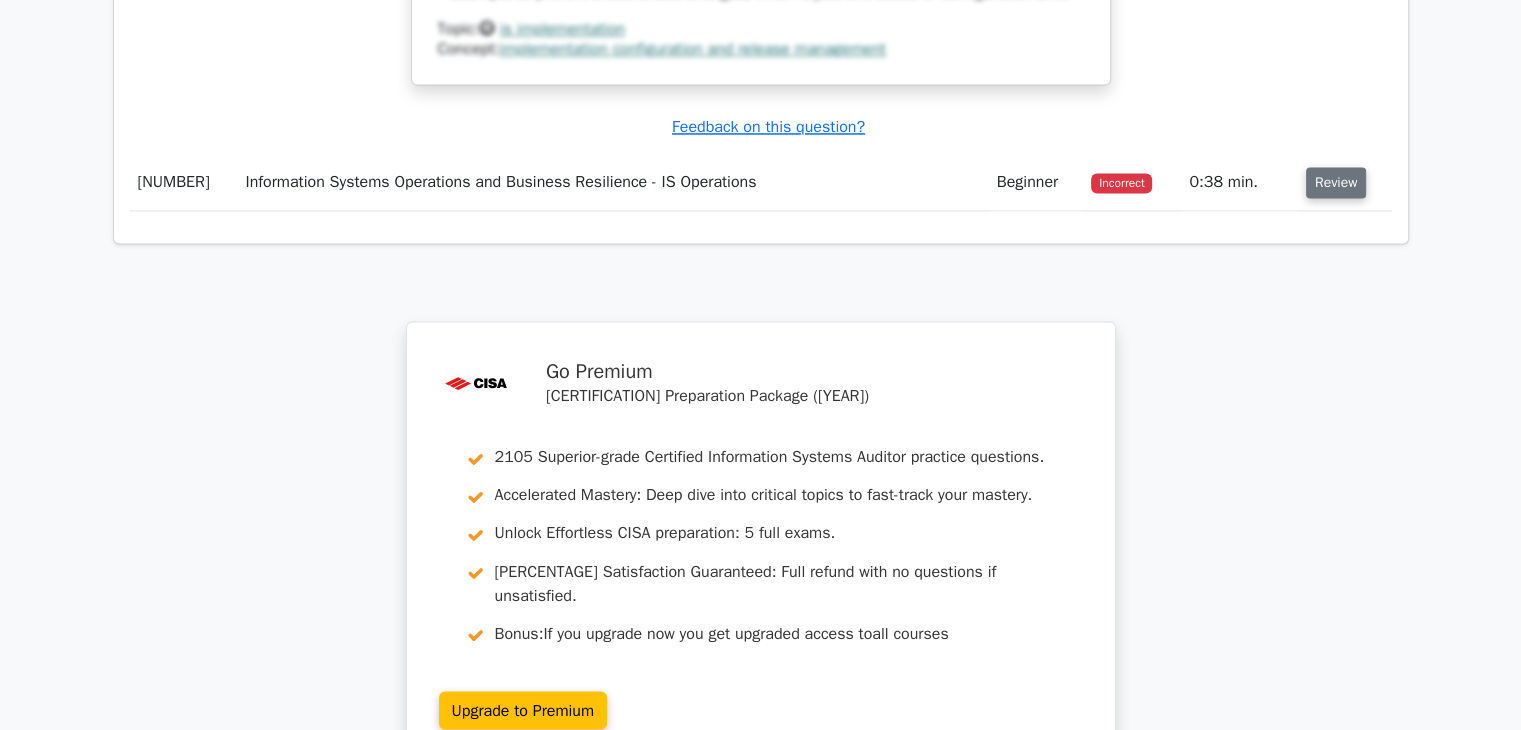 click on "Review" at bounding box center [1336, 182] 